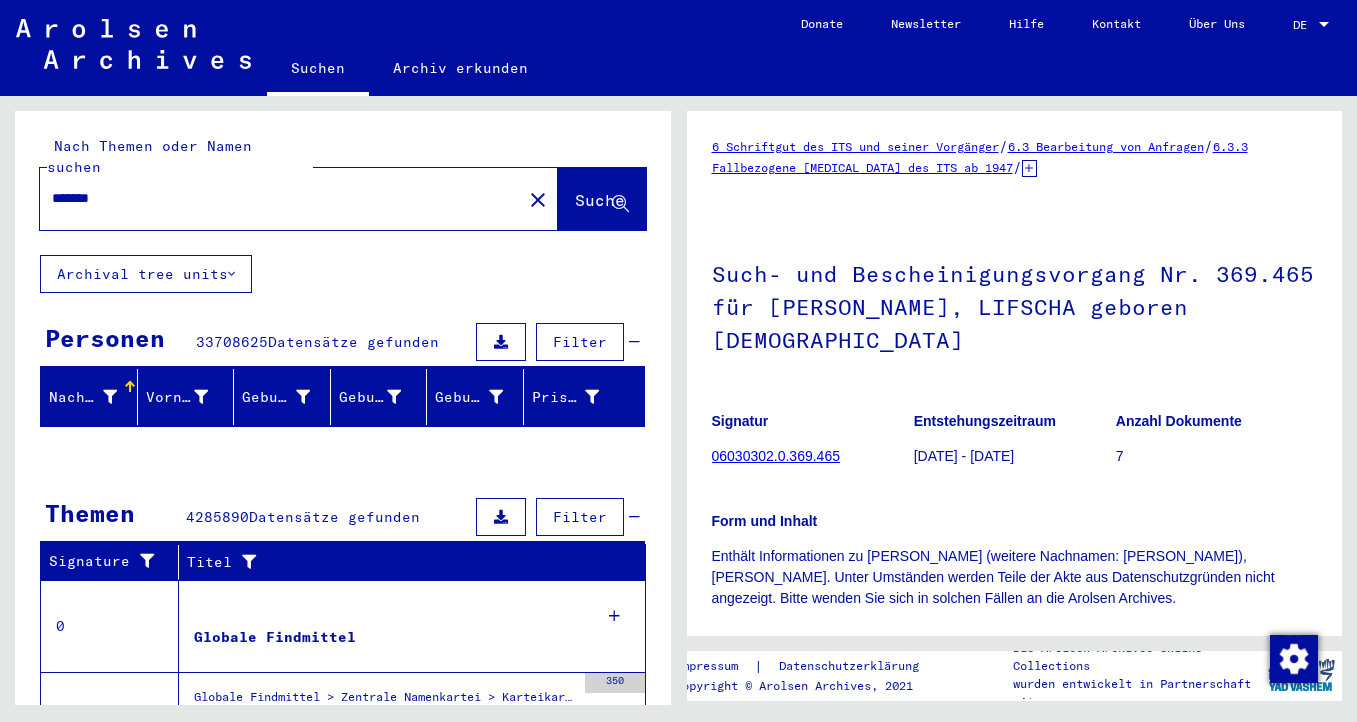 scroll, scrollTop: 0, scrollLeft: 0, axis: both 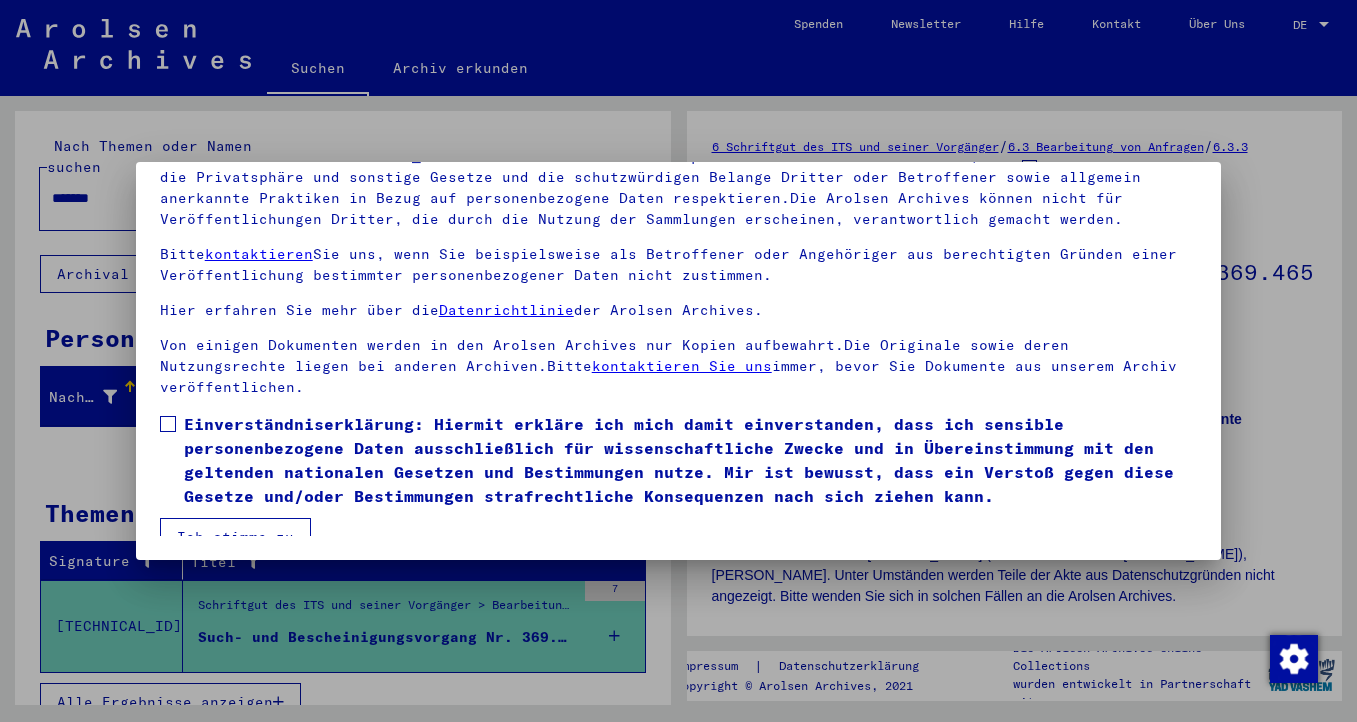 click at bounding box center [168, 424] 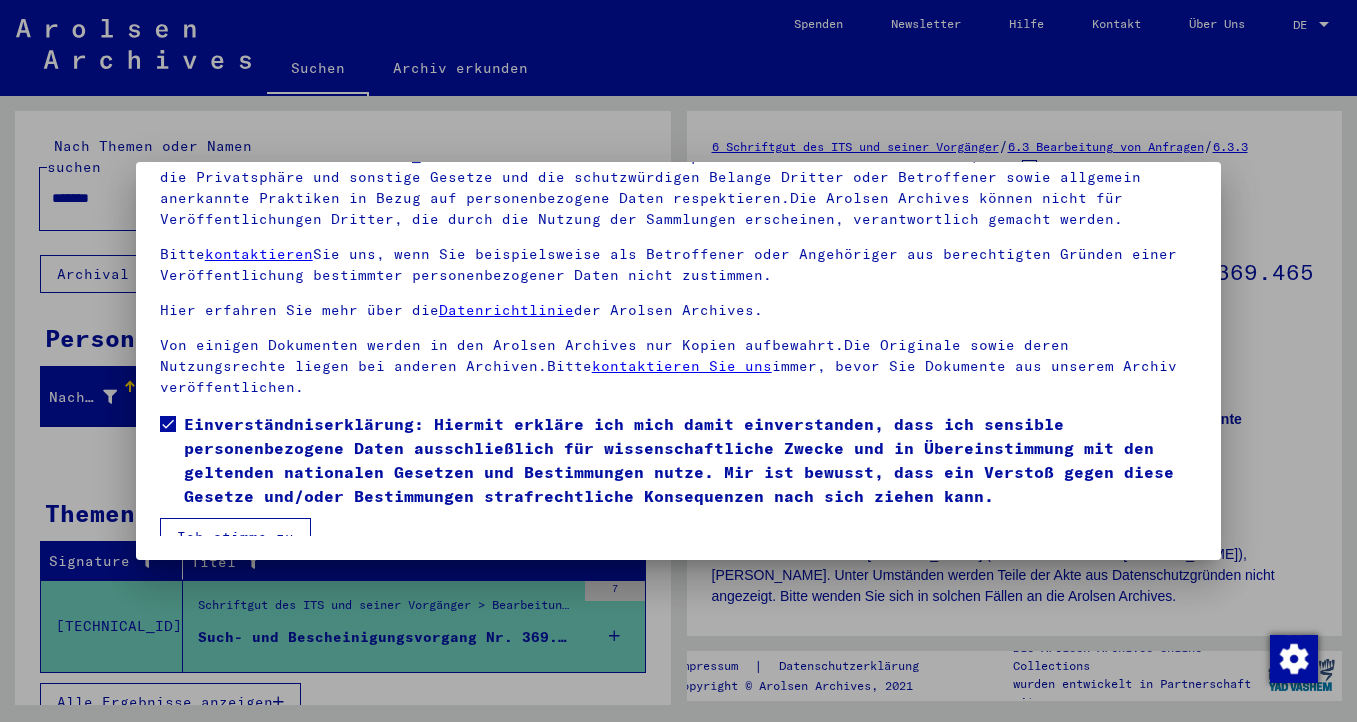 click on "Ich stimme zu" at bounding box center [235, 537] 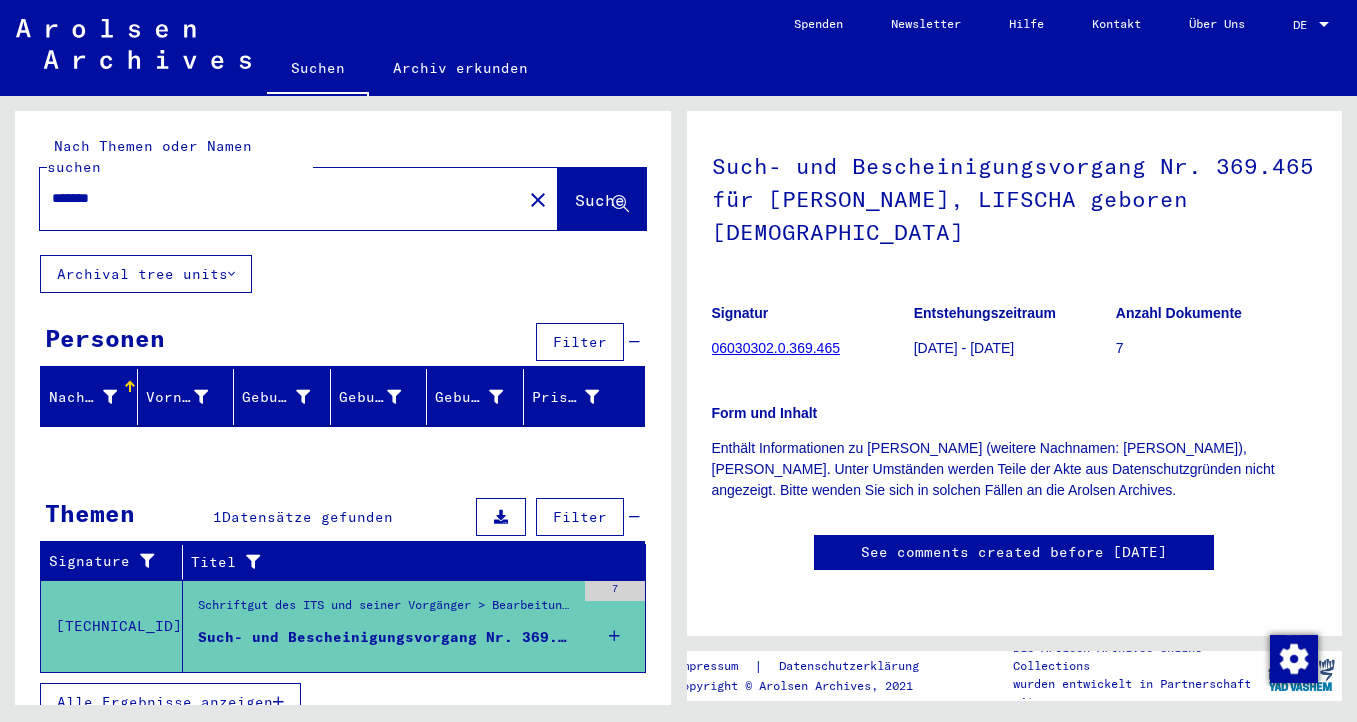 scroll, scrollTop: 221, scrollLeft: 0, axis: vertical 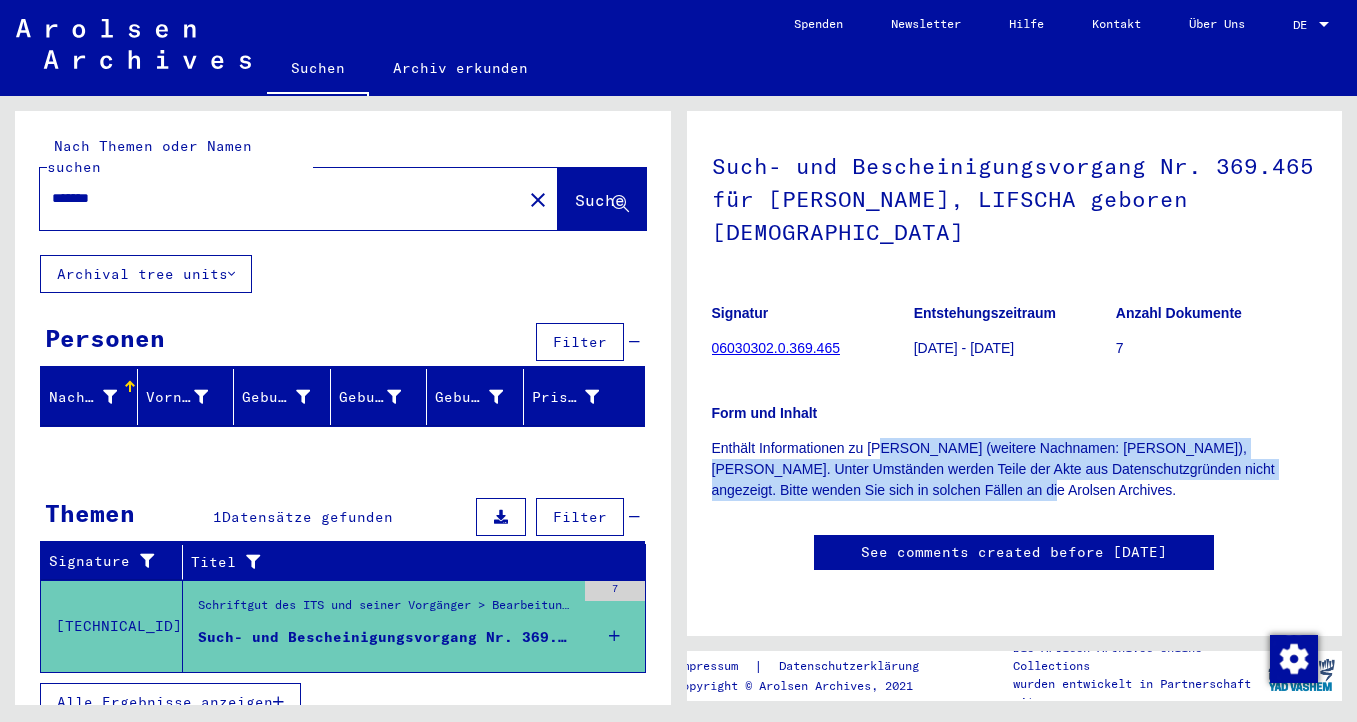 drag, startPoint x: 891, startPoint y: 301, endPoint x: 885, endPoint y: 355, distance: 54.33231 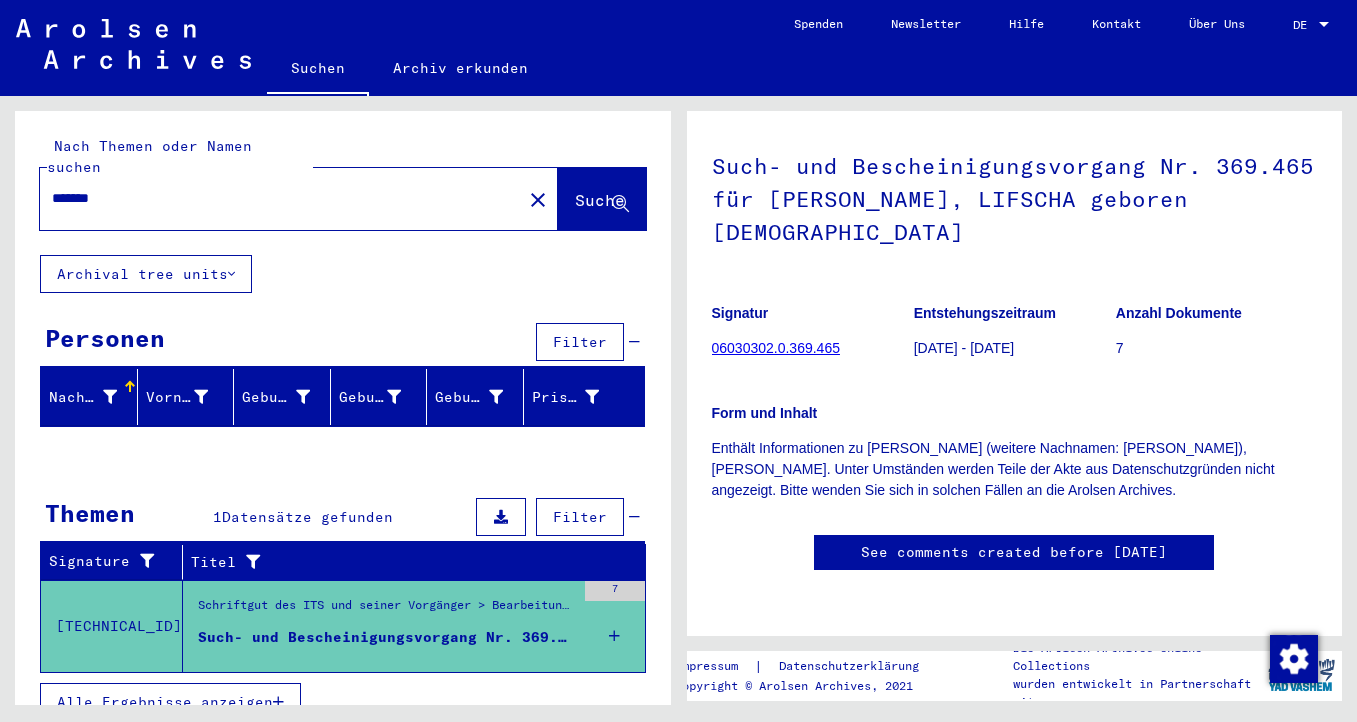 click on "6 Schriftgut des ITS und seiner Vorgänger   /   6.3 Bearbeitung von Anfragen   /   6.3.3 Fallbezogene [MEDICAL_DATA] des ITS ab 1947   /   [TECHNICAL_ID] T/D-Fallablage   /   Such- und Bescheinigungsvorgänge mit den (T/D-) Nummern von 250.000 bis 499.999   /   Such- und Bescheinigungsvorgänge mit den (T/D-) Nummern von 369.000 bis 369.499   /  Such- und Bescheinigungsvorgang Nr. 369.465 für [PERSON_NAME], LIFSCHA geboren [DEMOGRAPHIC_DATA]  Signatur 06030302.0.369.465 Entstehungszeitraum [DATE] - [DATE] Anzahl Dokumente 7 Form und Inhalt Enthält Informationen zu HOTOWITZ (weitere Nachnamen: [PERSON_NAME]), LIFSCHA. Unter Umständen werden Teile der Akte aus Datenschutzgründen nicht angezeigt. Bitte wenden Sie sich in solchen Fällen an die Arolsen Archives. See comments created before [DATE]" 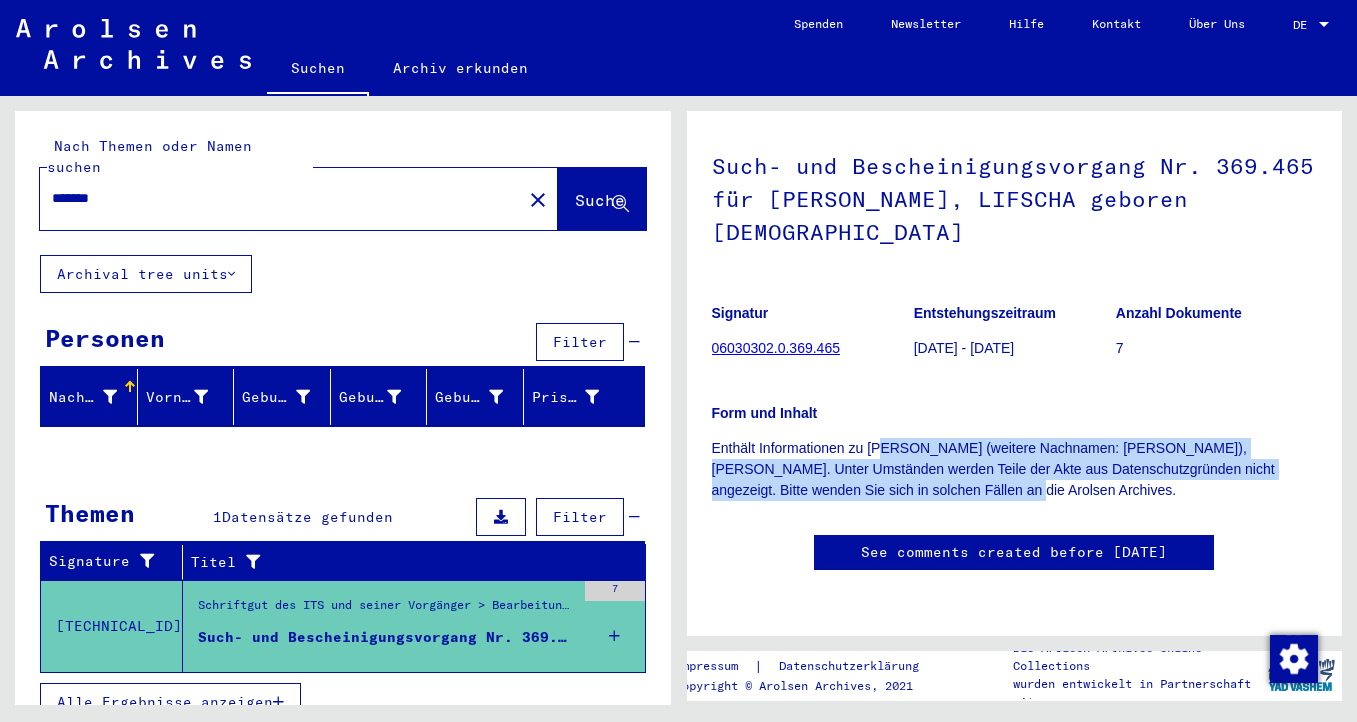 drag, startPoint x: 893, startPoint y: 346, endPoint x: 887, endPoint y: 308, distance: 38.470768 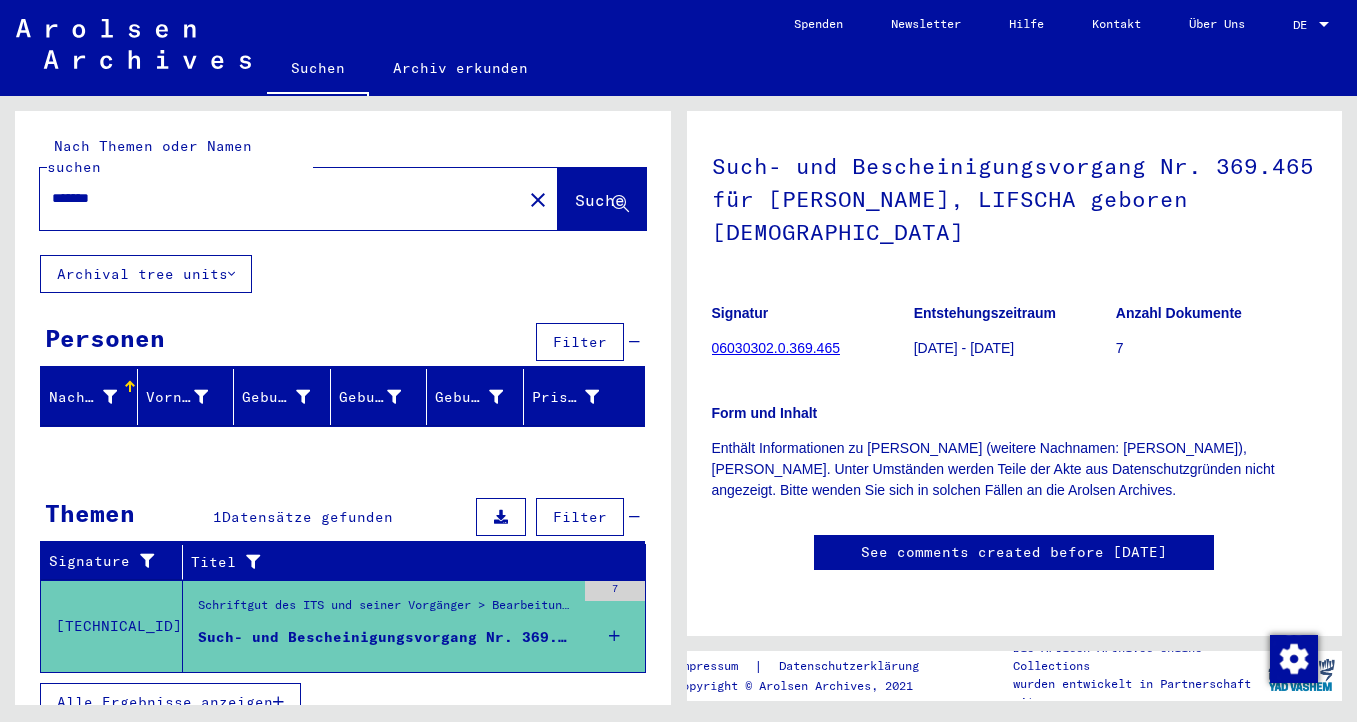 click on "Enthält Informationen zu [PERSON_NAME] (weitere Nachnamen: [PERSON_NAME]), [PERSON_NAME]. Unter Umständen werden Teile der Akte aus Datenschutzgründen nicht angezeigt. Bitte wenden Sie sich in solchen Fällen an die Arolsen Archives." 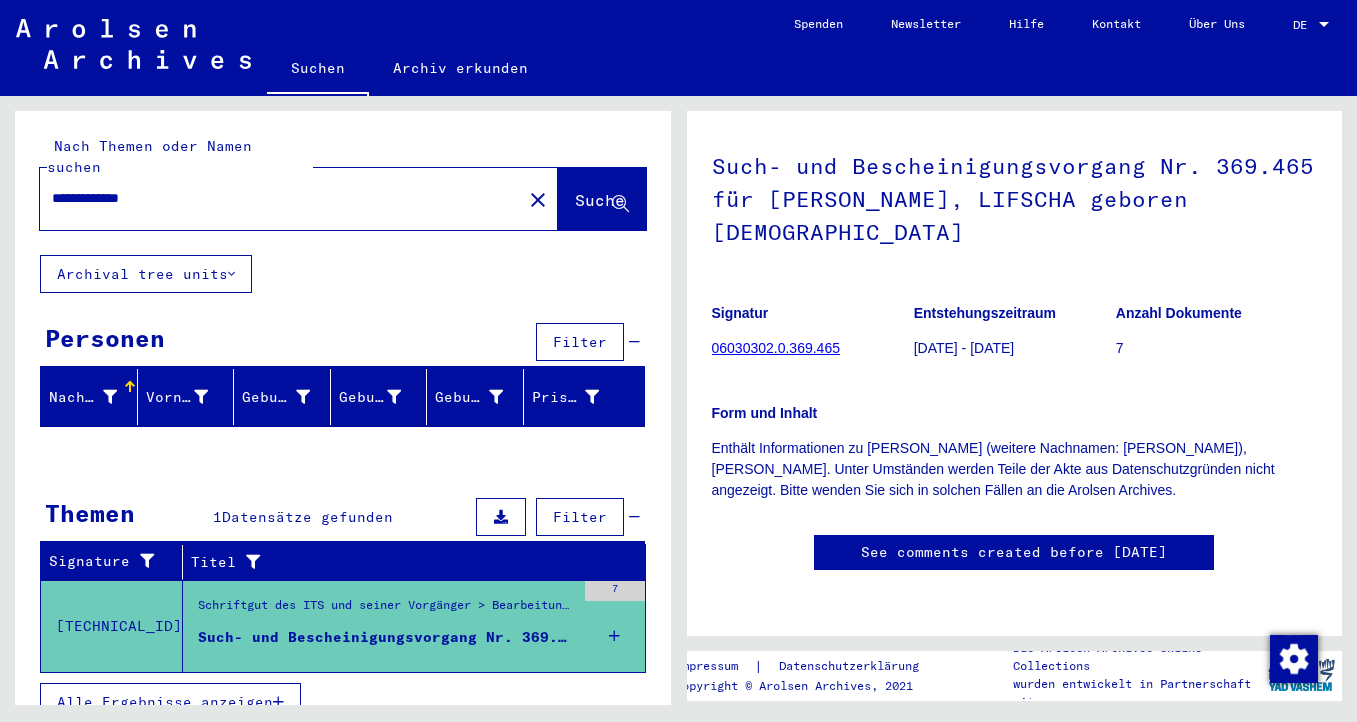 type on "**********" 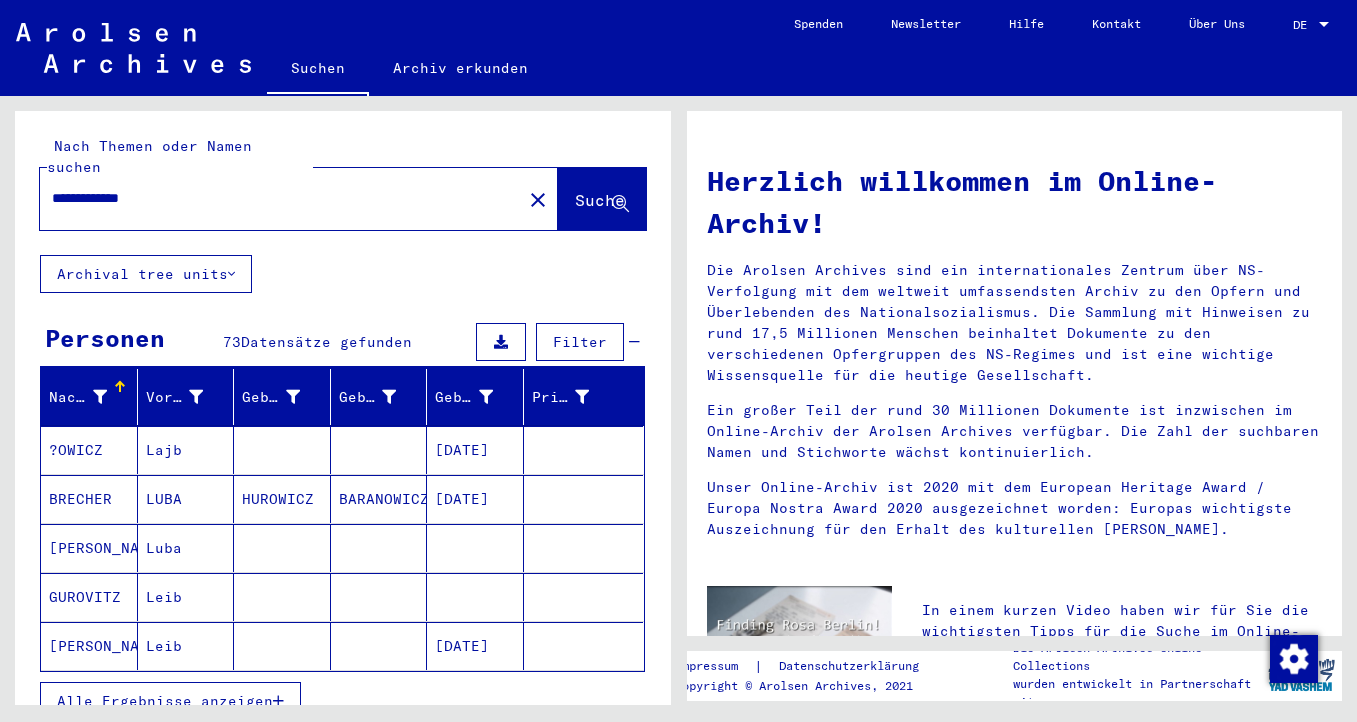 click on "Alle Ergebnisse anzeigen" at bounding box center [165, 701] 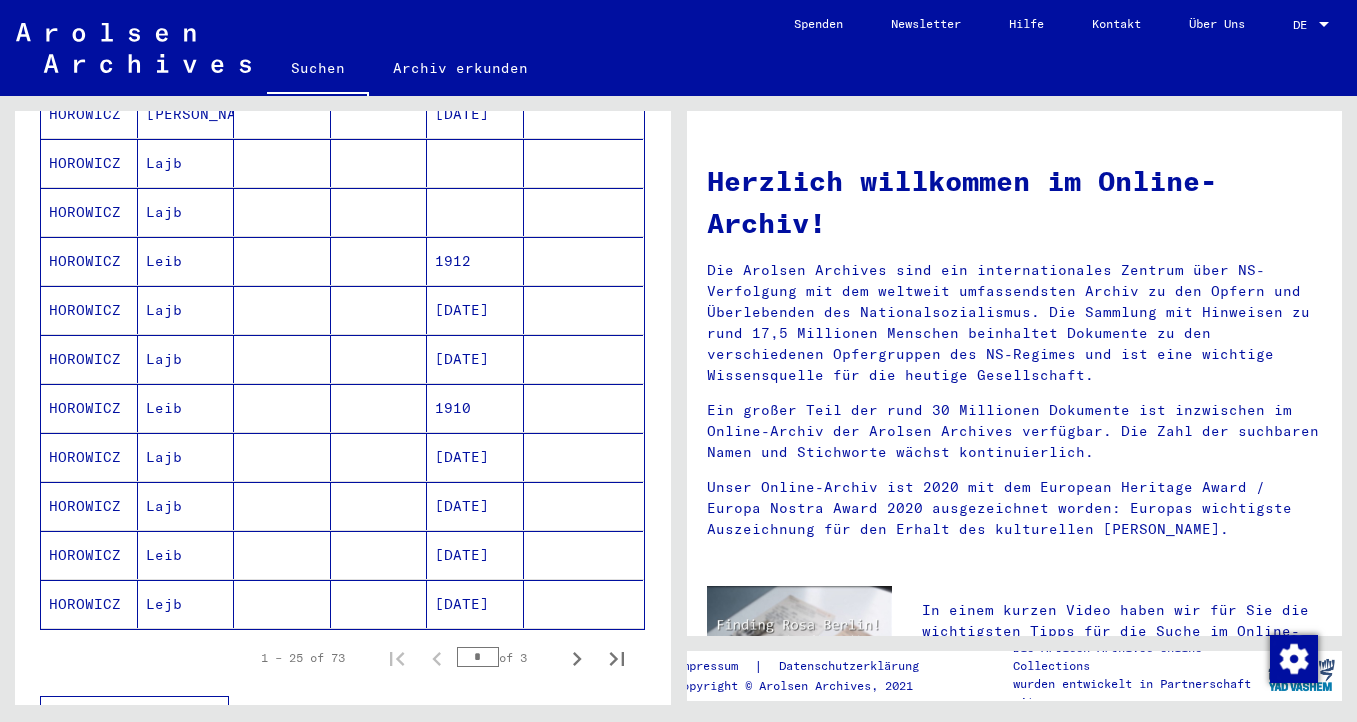 scroll, scrollTop: 1055, scrollLeft: 0, axis: vertical 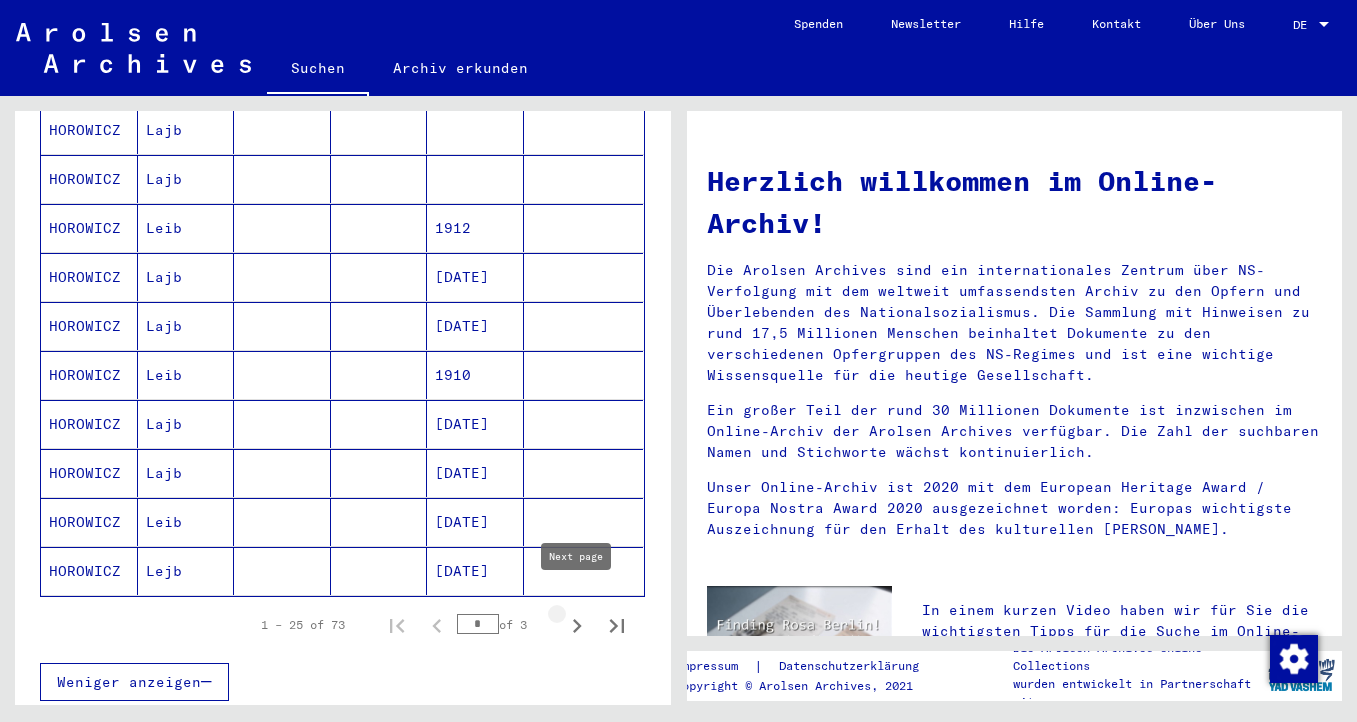 click 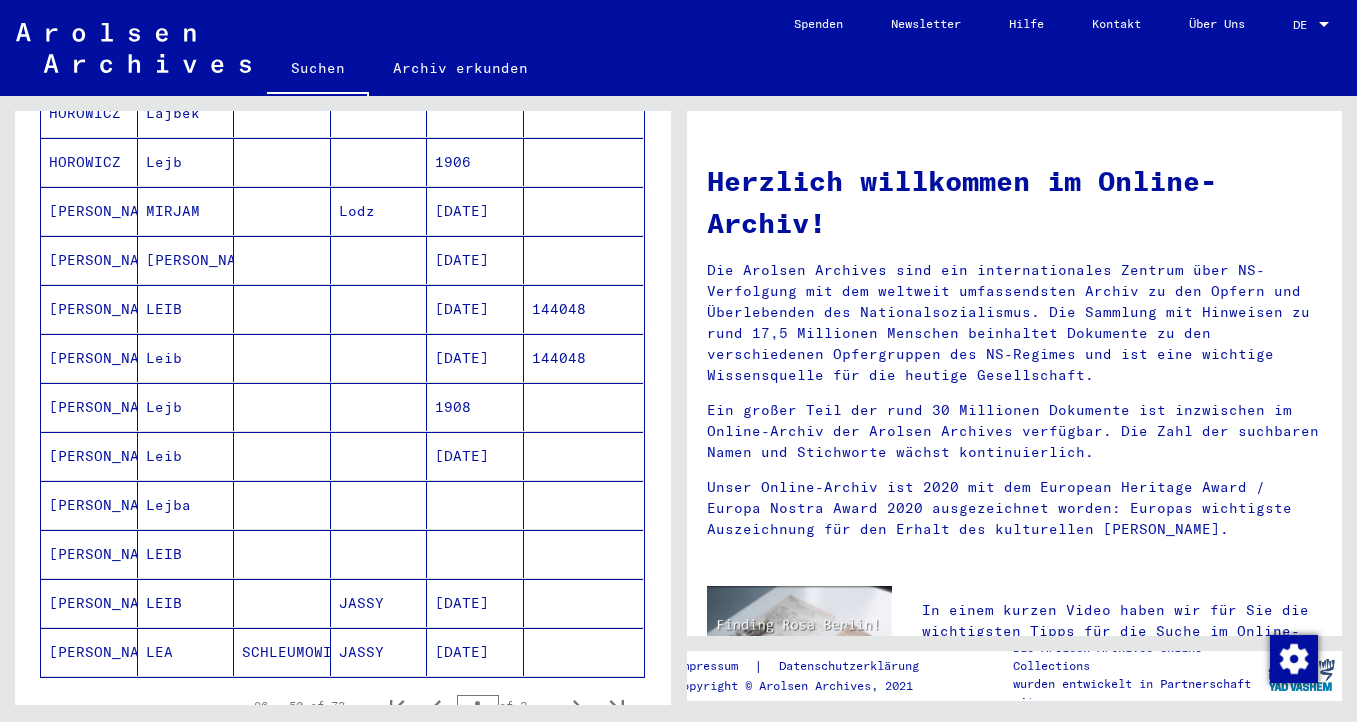 scroll, scrollTop: 1052, scrollLeft: 0, axis: vertical 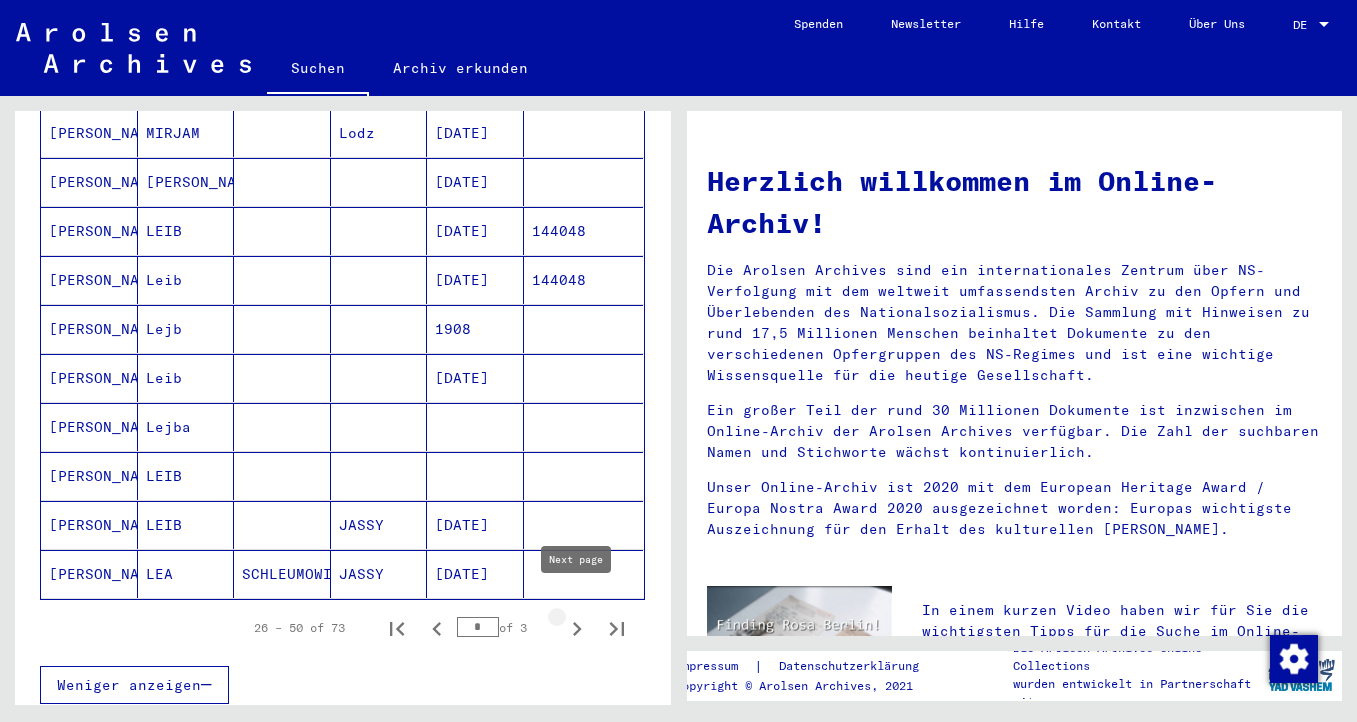 click 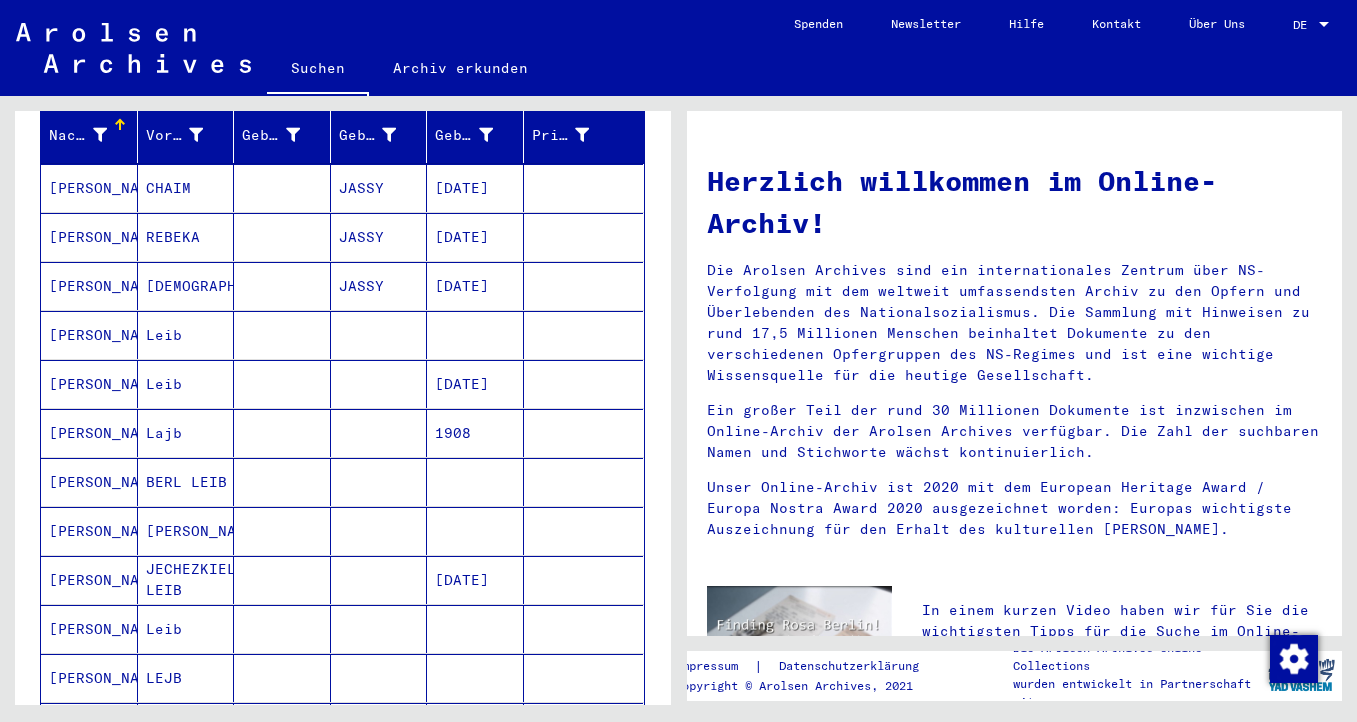 scroll, scrollTop: 244, scrollLeft: 0, axis: vertical 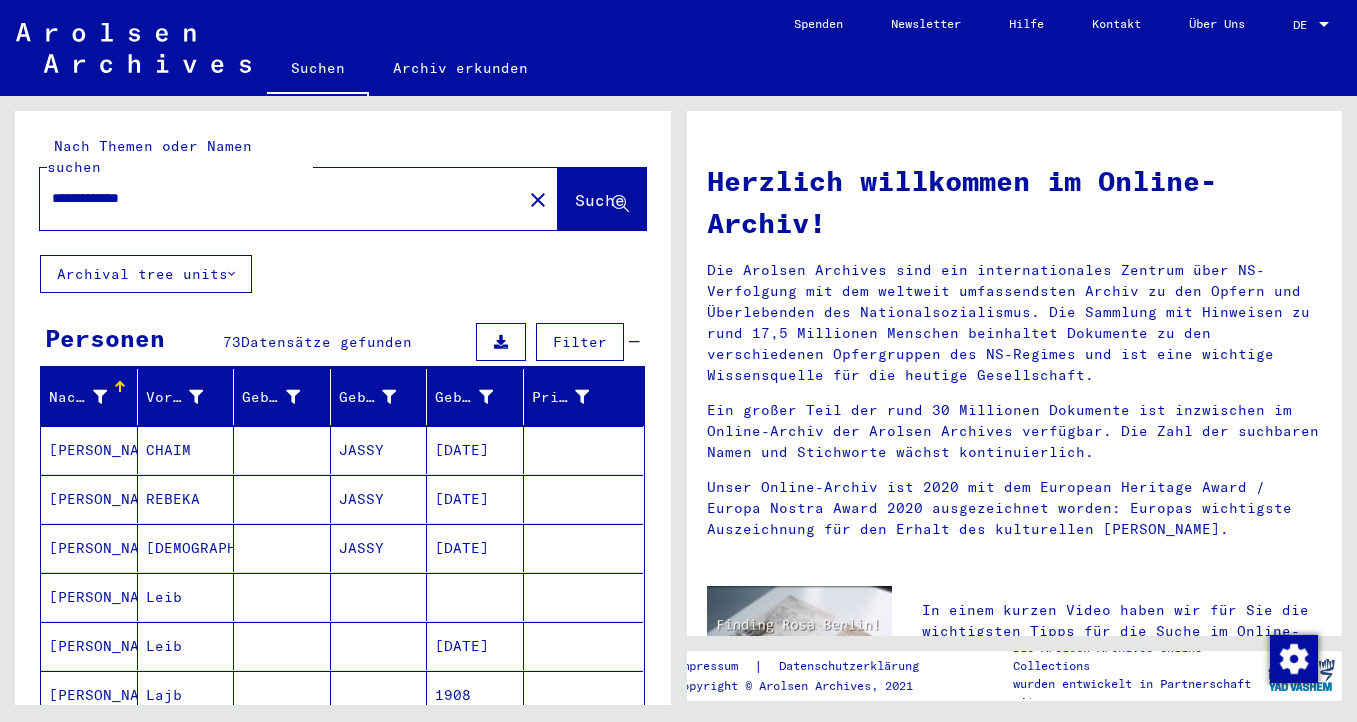 click on "**********" at bounding box center (275, 198) 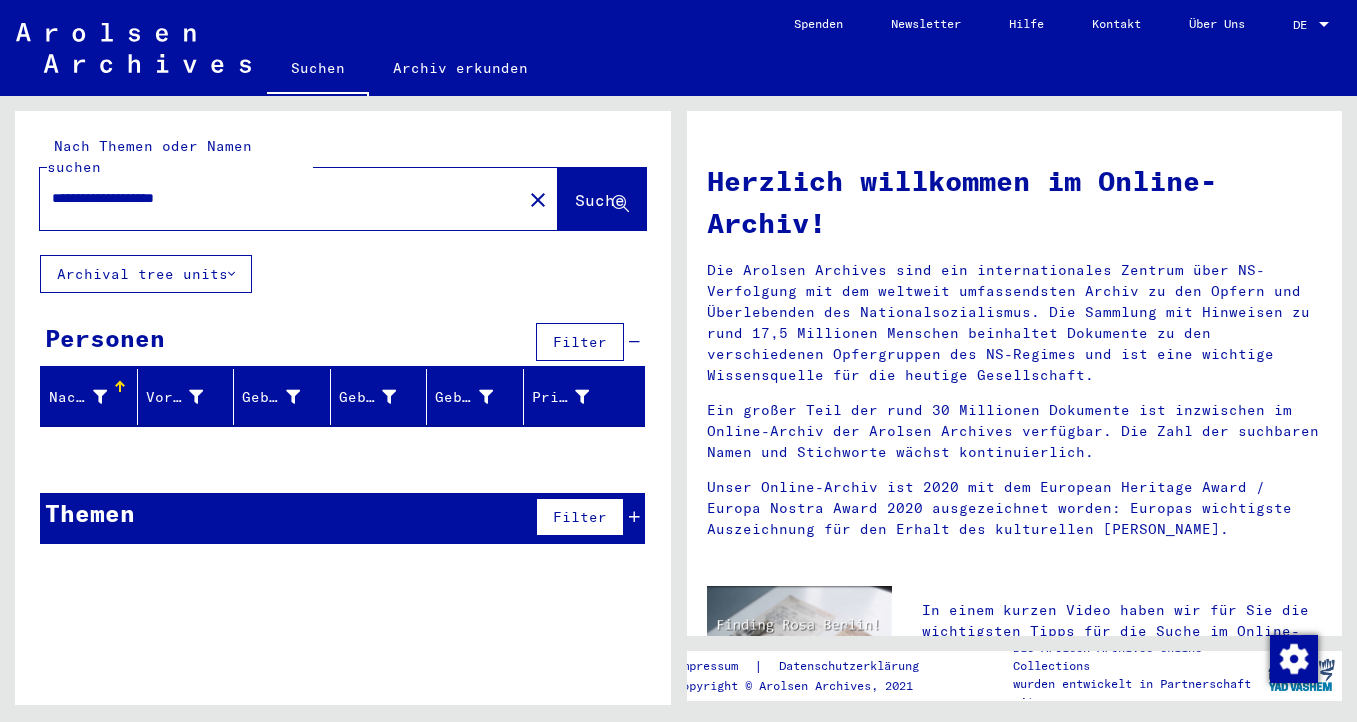 click on "**********" at bounding box center (275, 198) 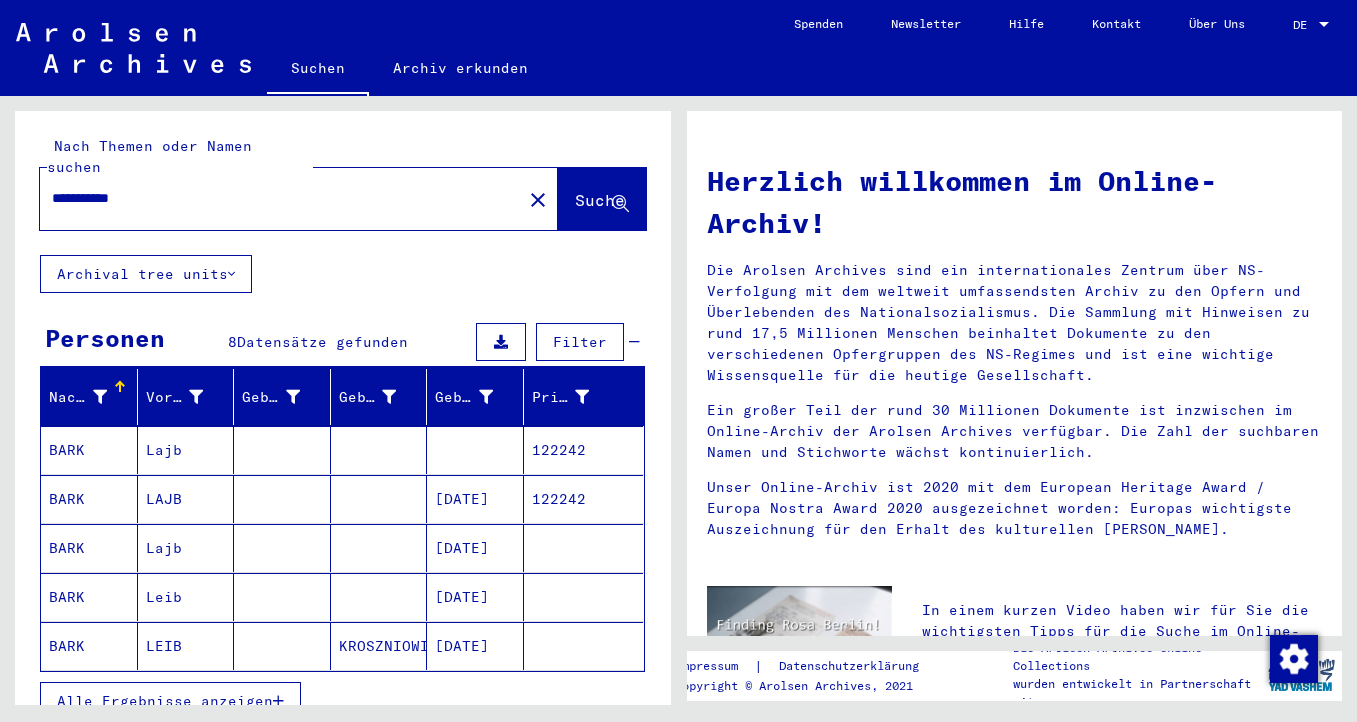 type on "**********" 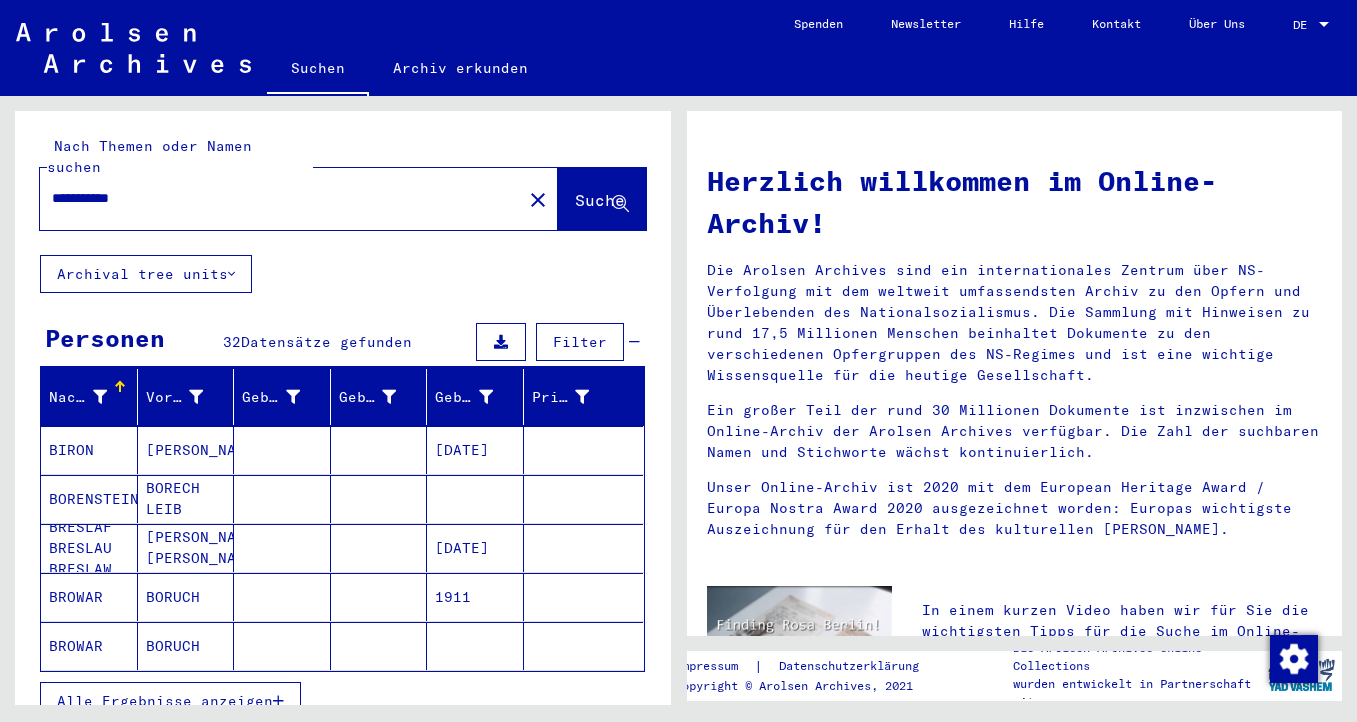 click on "Alle Ergebnisse anzeigen" at bounding box center [165, 701] 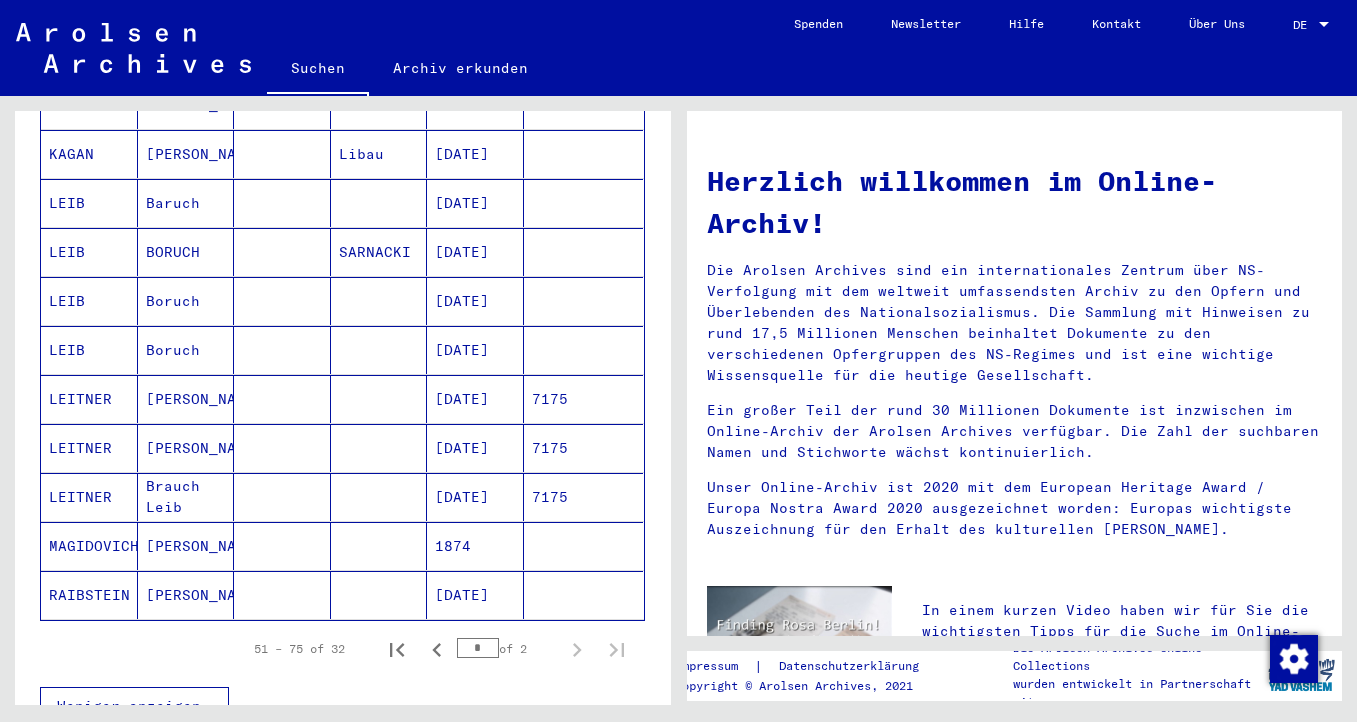 scroll, scrollTop: 1032, scrollLeft: 0, axis: vertical 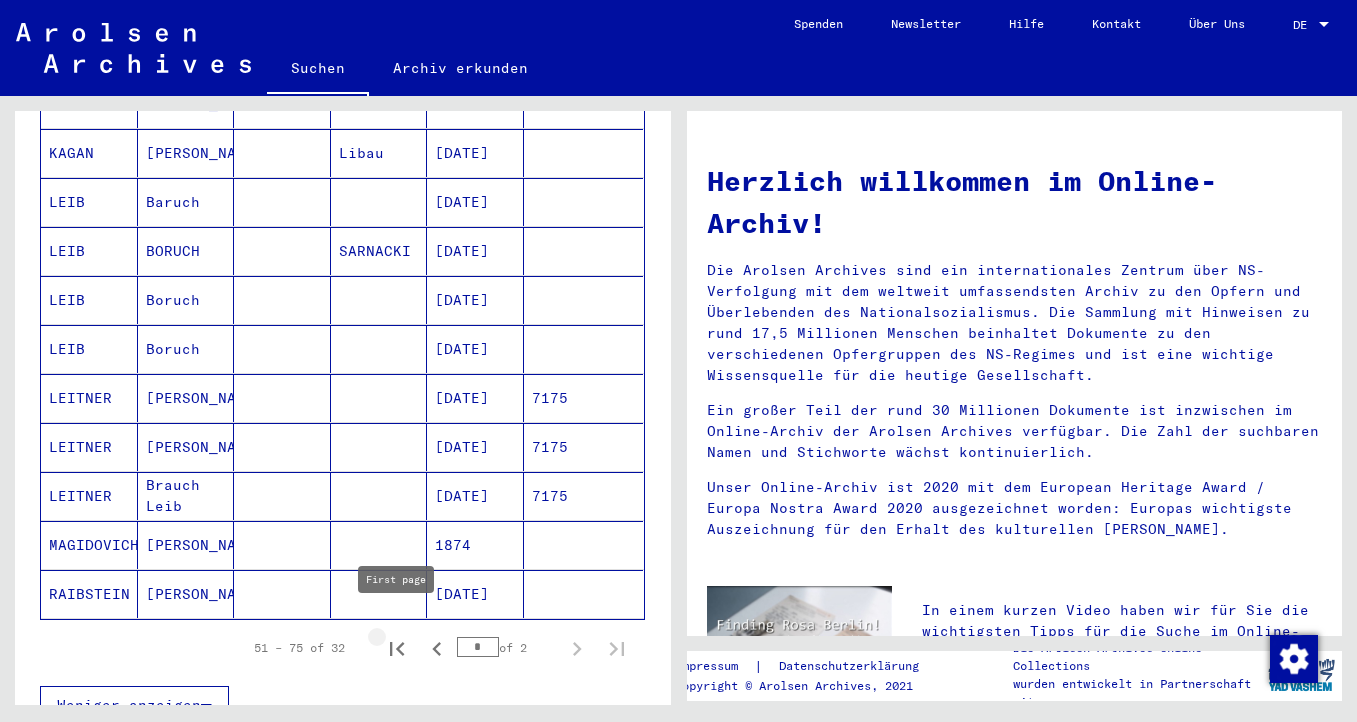 click 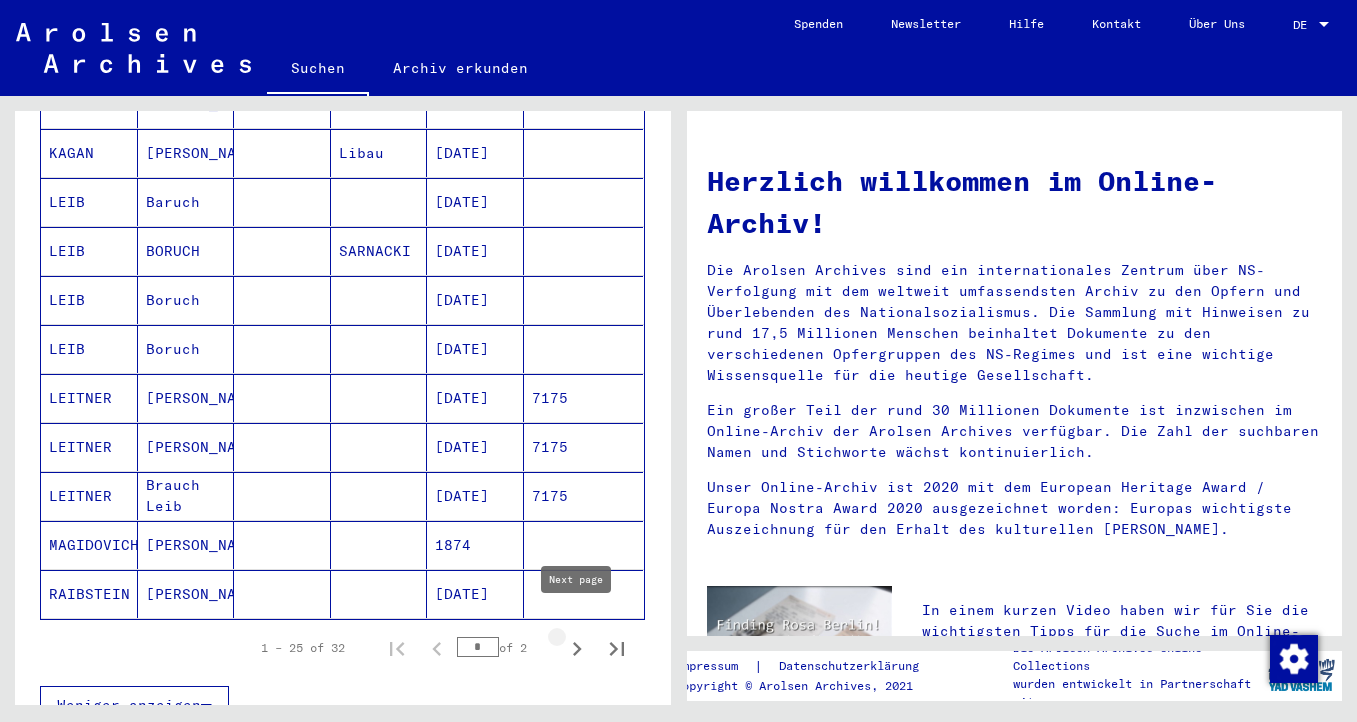 click 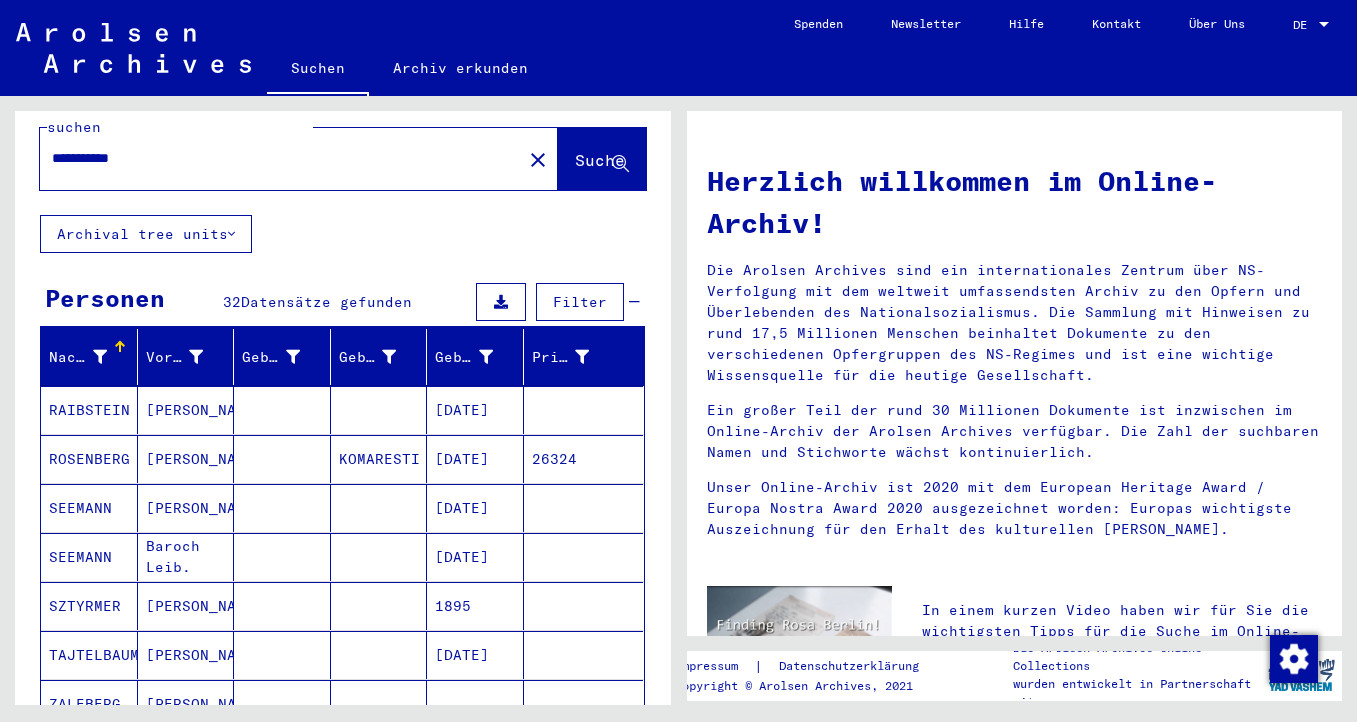 scroll, scrollTop: 20, scrollLeft: 0, axis: vertical 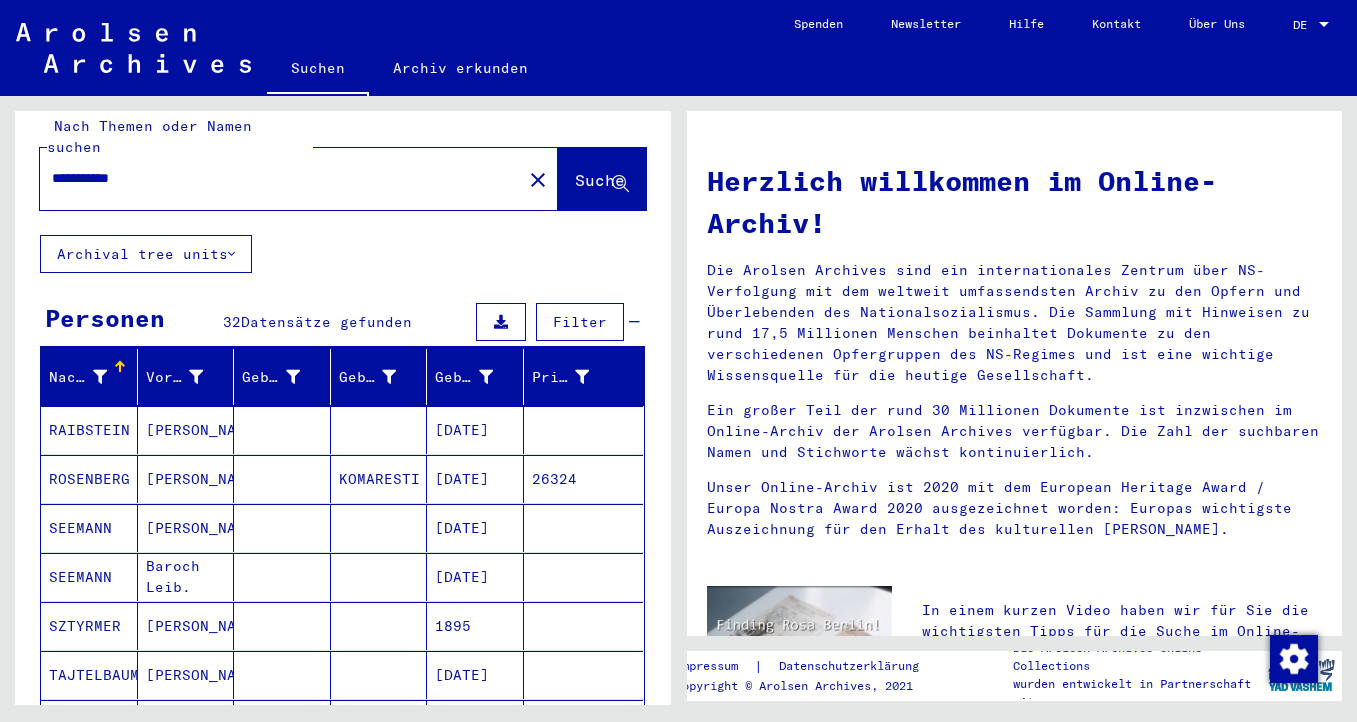 click on "**********" at bounding box center (275, 178) 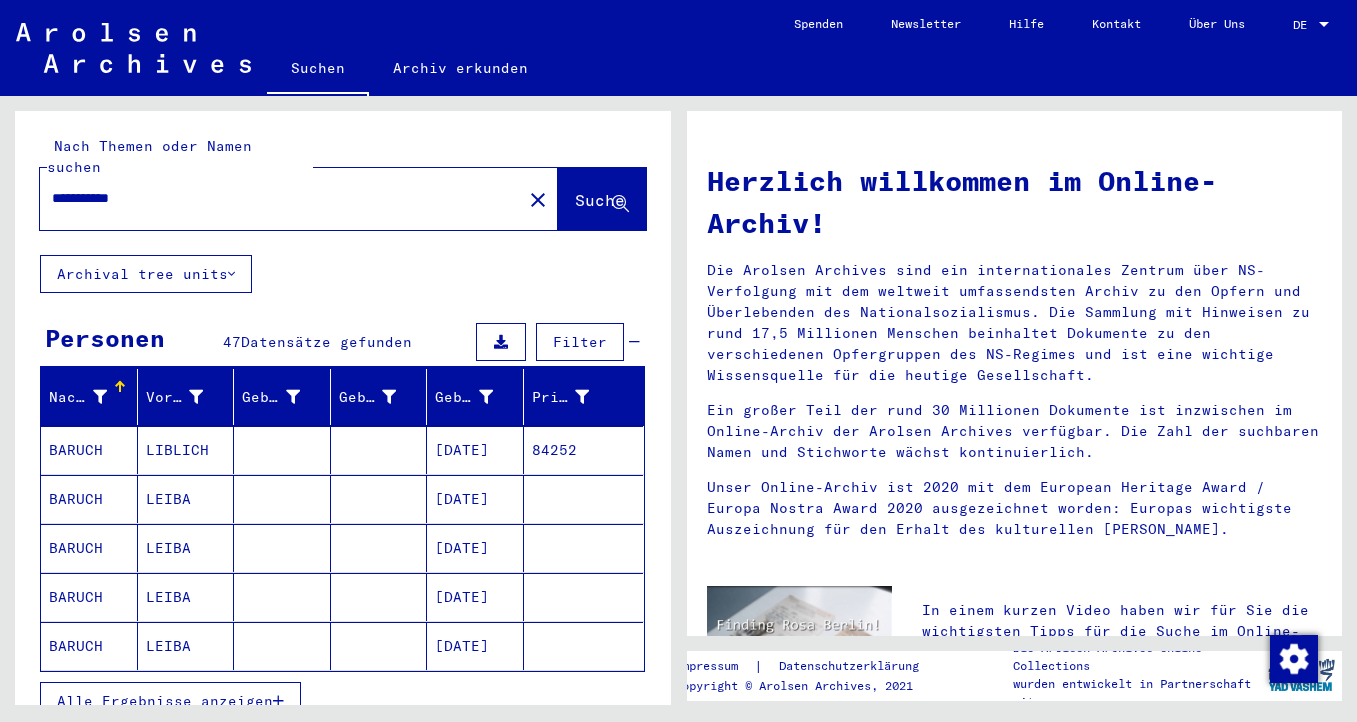 click on "**********" at bounding box center (275, 198) 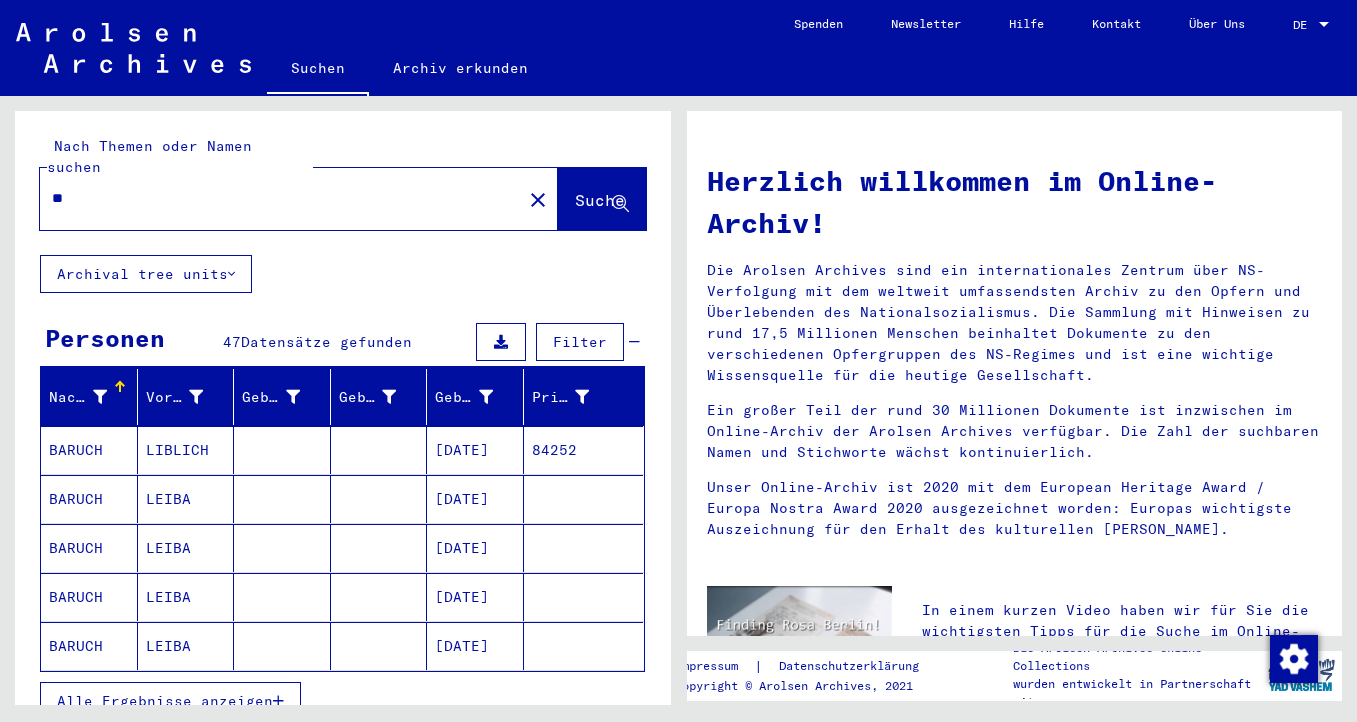 type on "*" 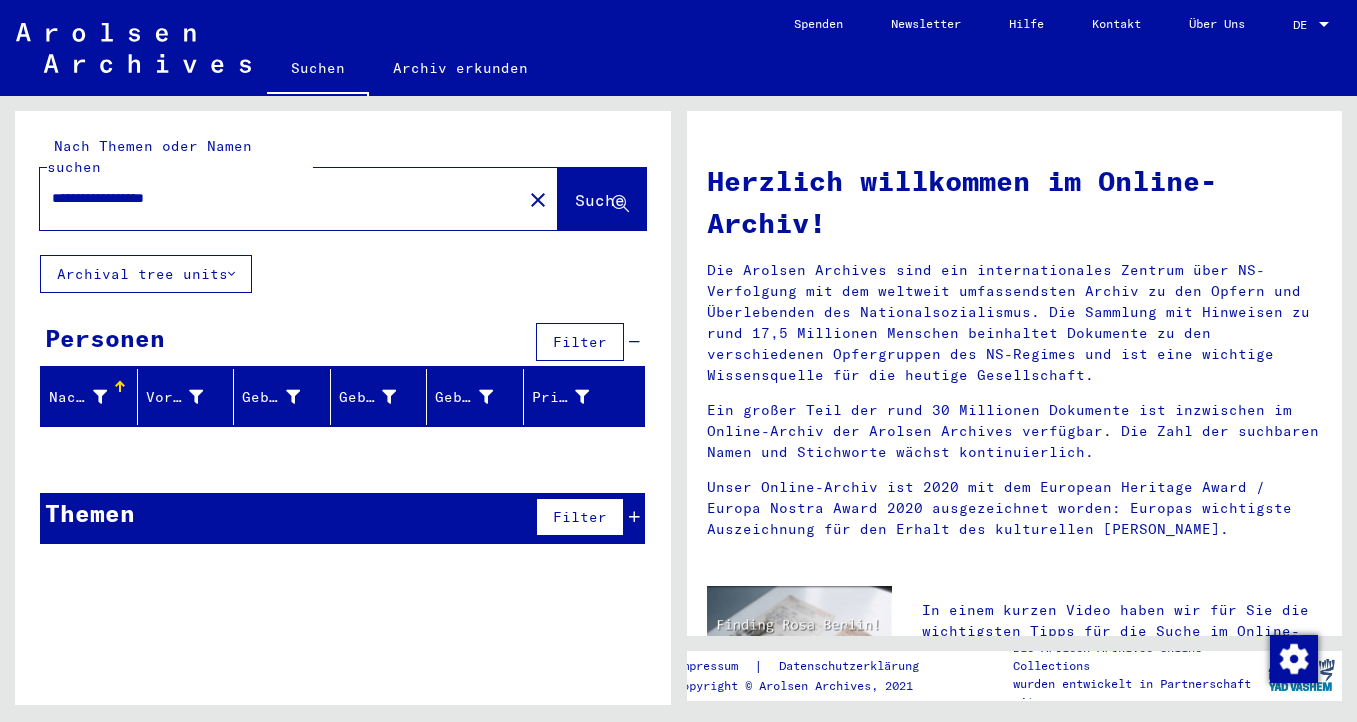 click on "**********" at bounding box center (275, 198) 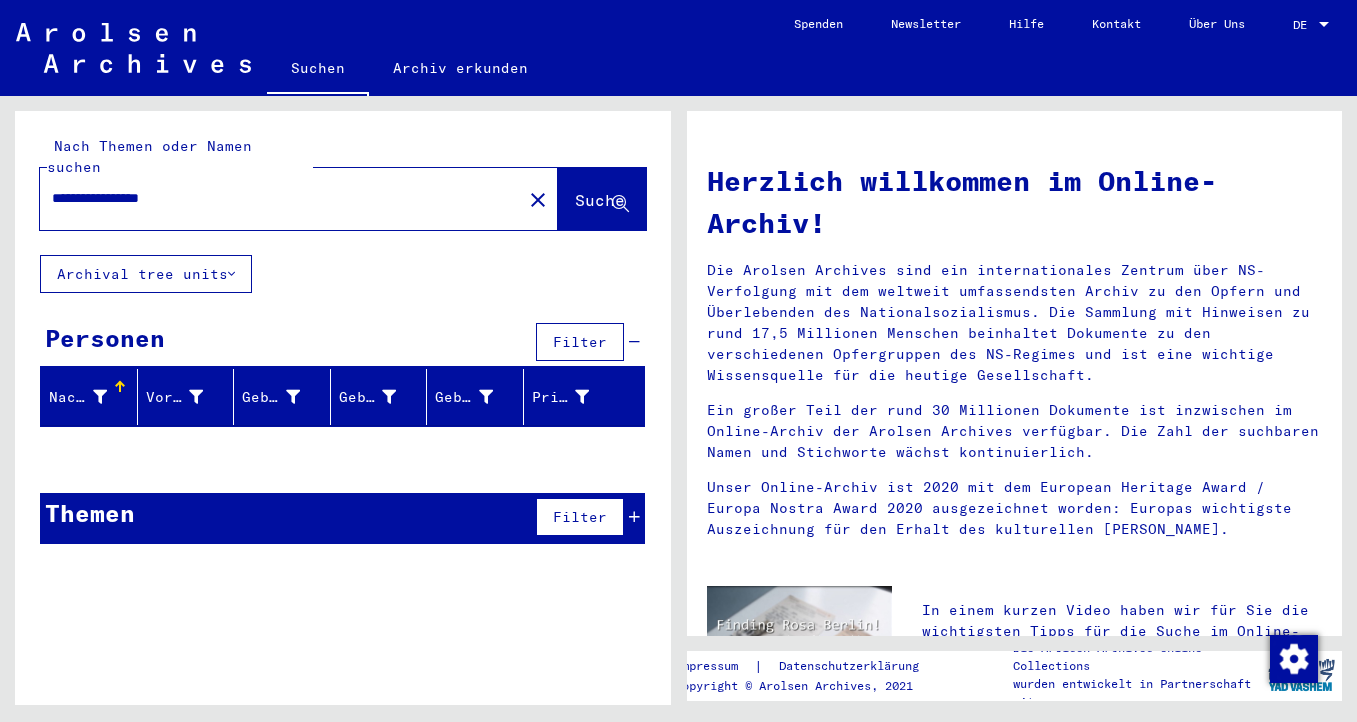 click on "**********" at bounding box center [275, 198] 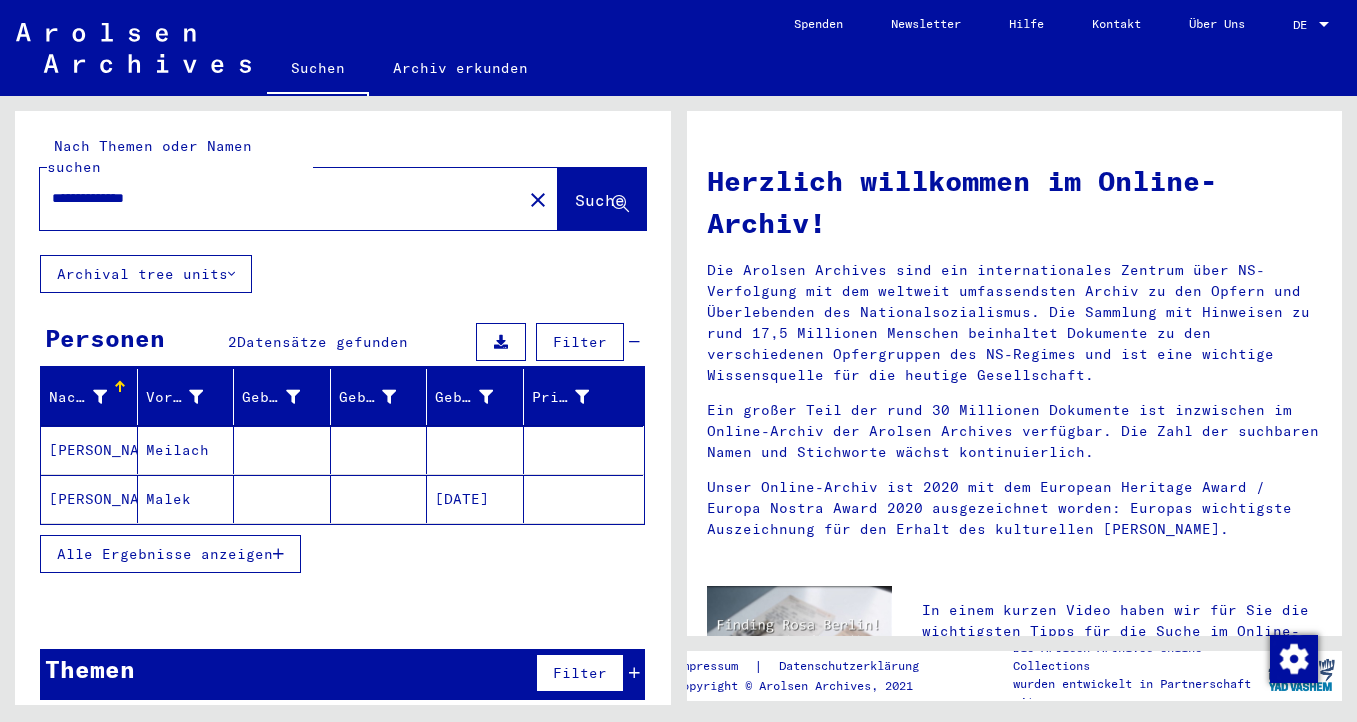 drag, startPoint x: 93, startPoint y: 187, endPoint x: 20, endPoint y: 191, distance: 73.109505 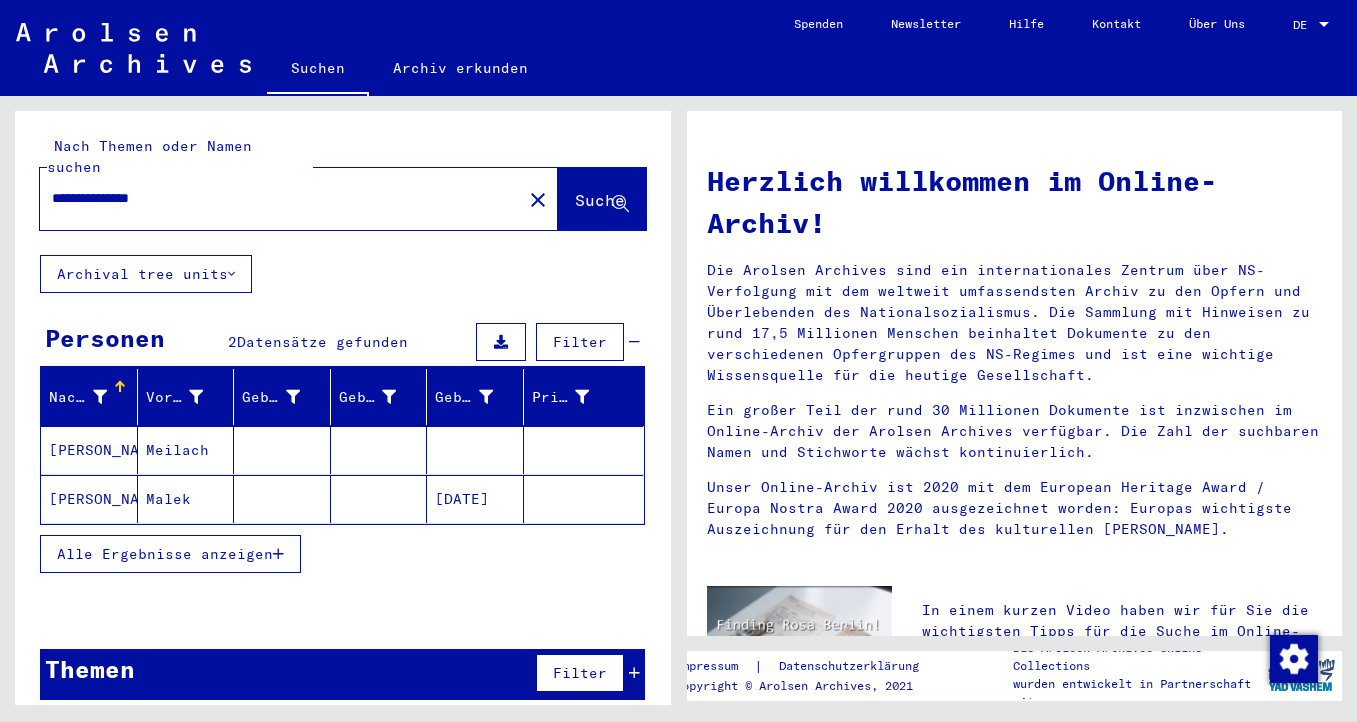 type on "**********" 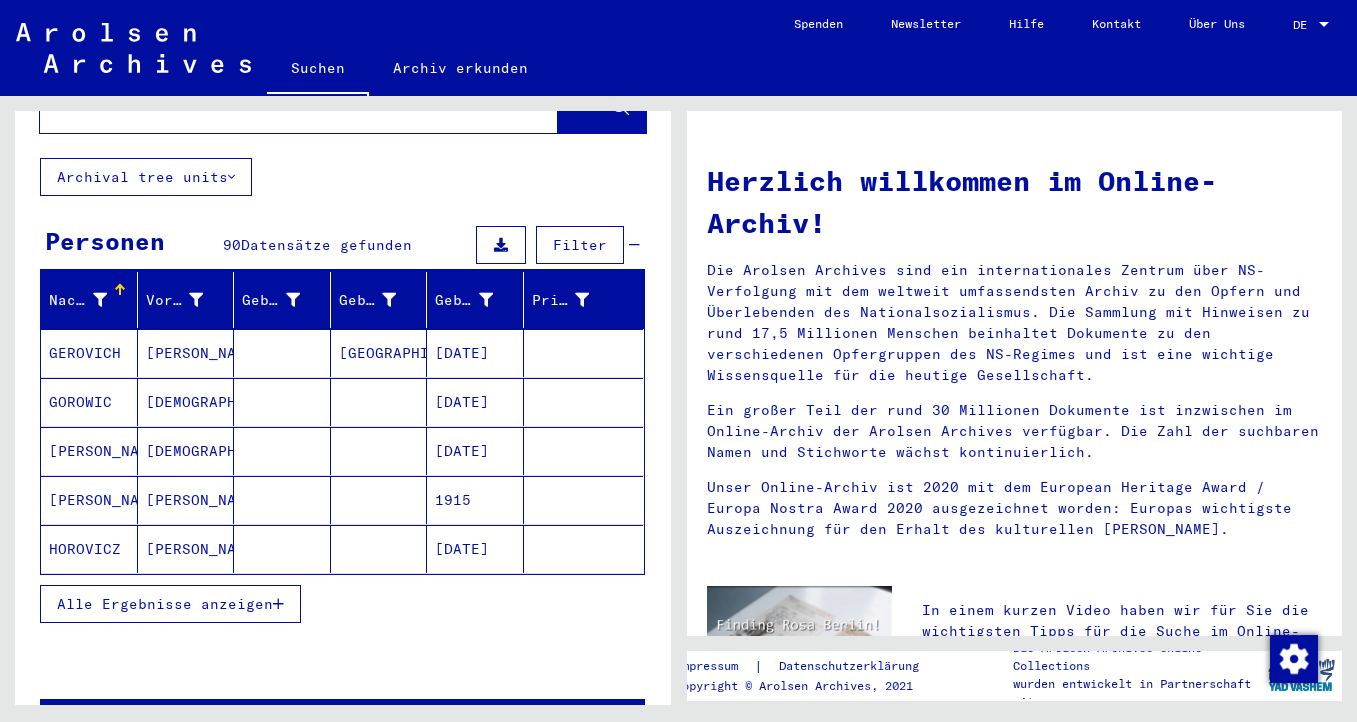 scroll, scrollTop: 121, scrollLeft: 0, axis: vertical 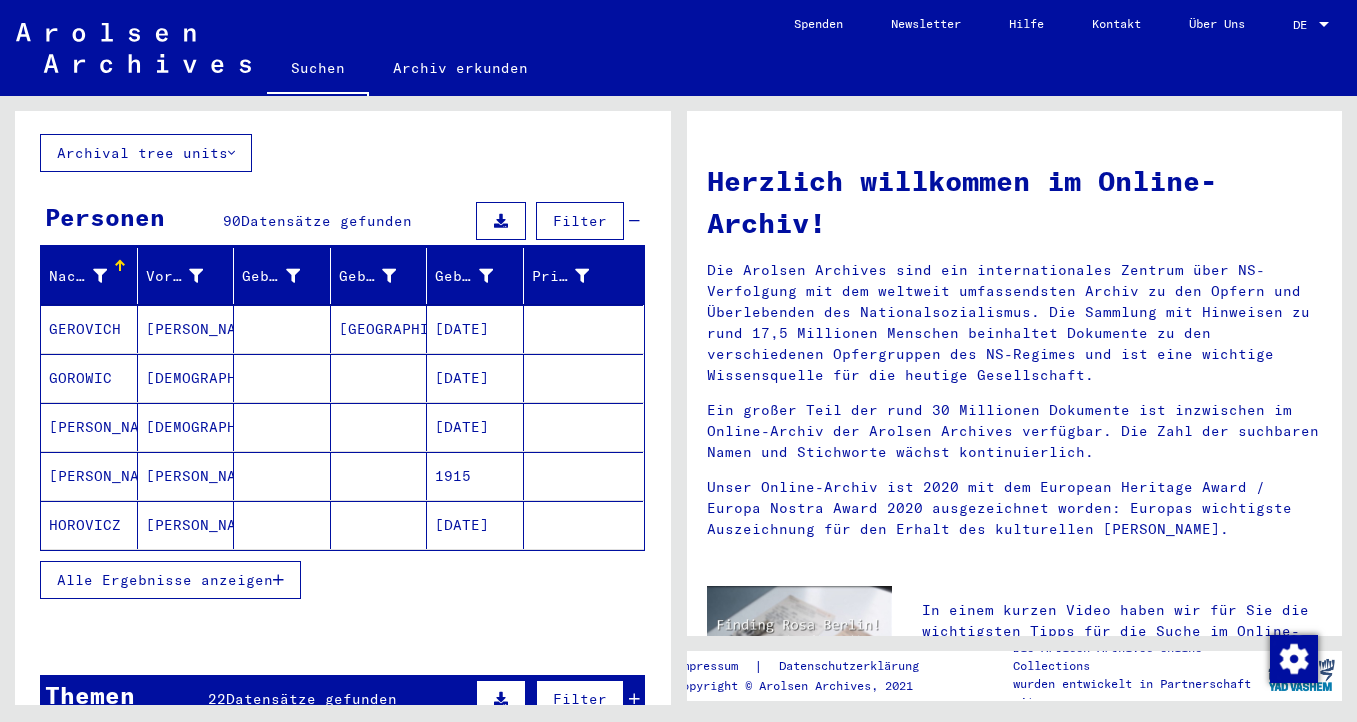 click on "Alle Ergebnisse anzeigen" at bounding box center (165, 580) 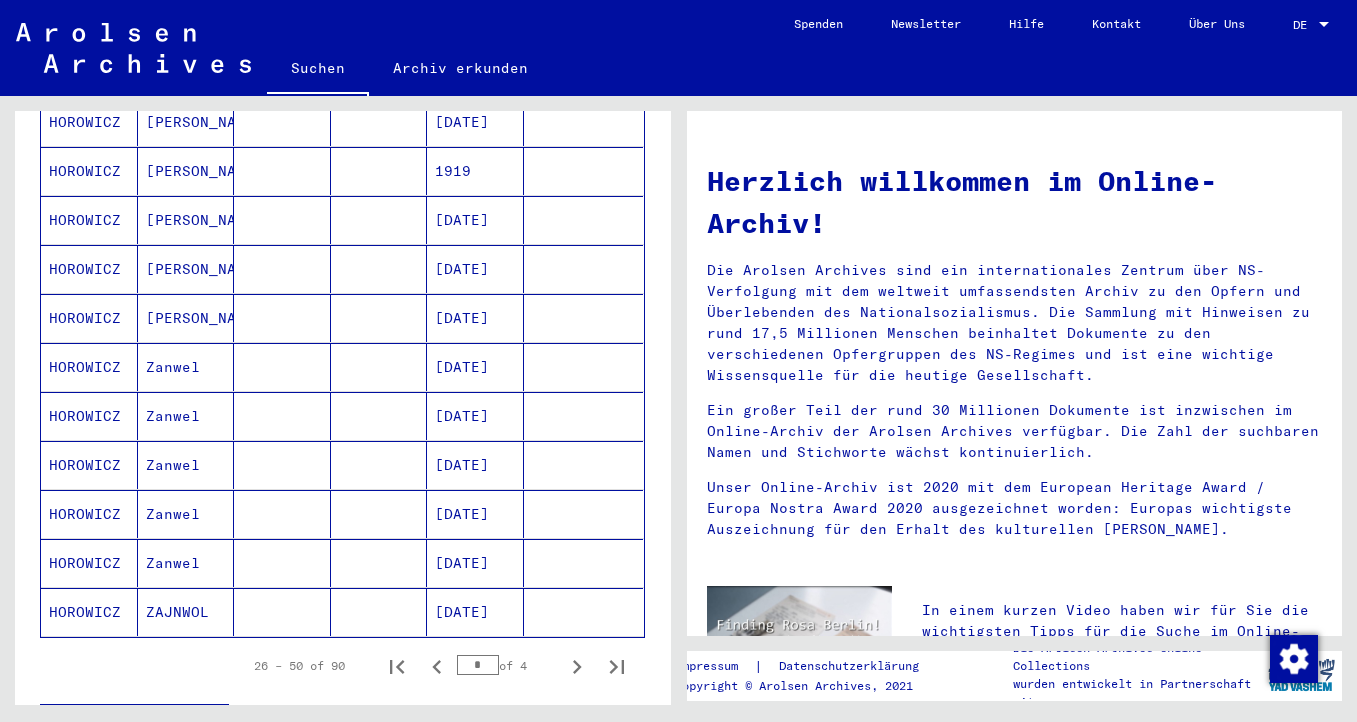 scroll, scrollTop: 1028, scrollLeft: 0, axis: vertical 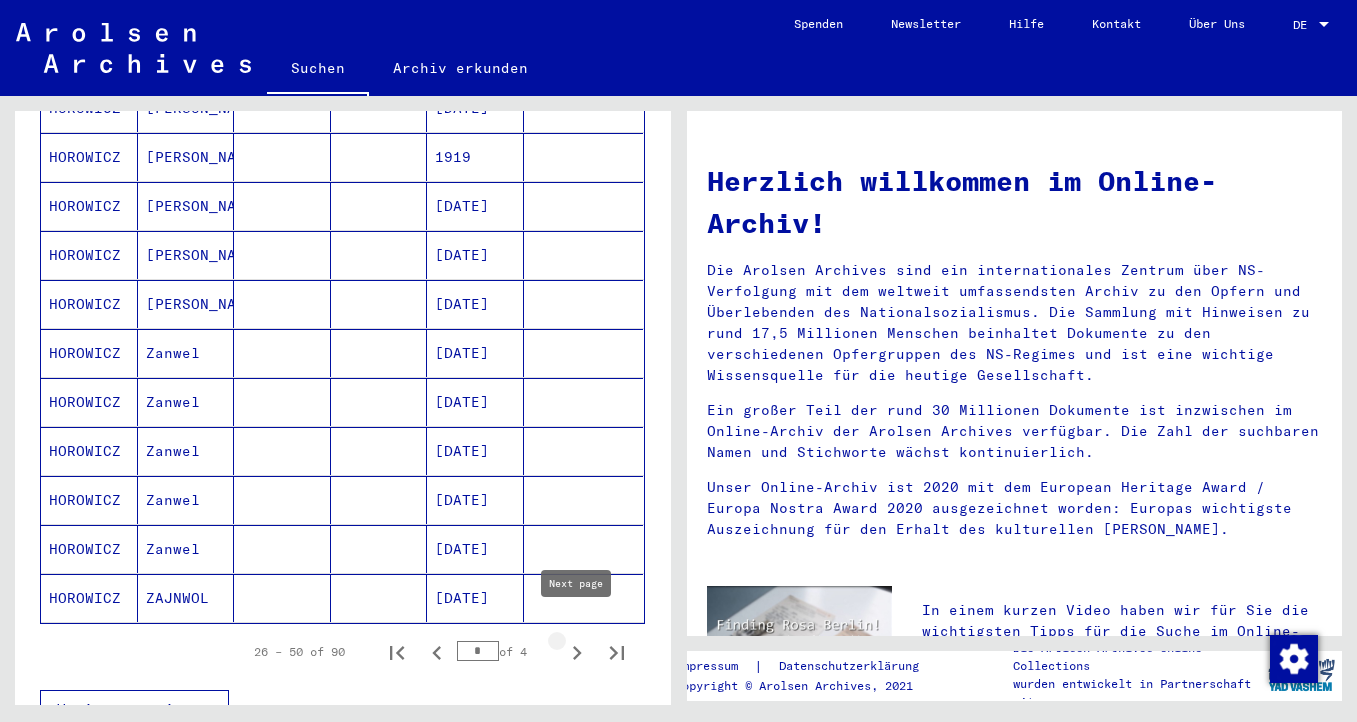 click 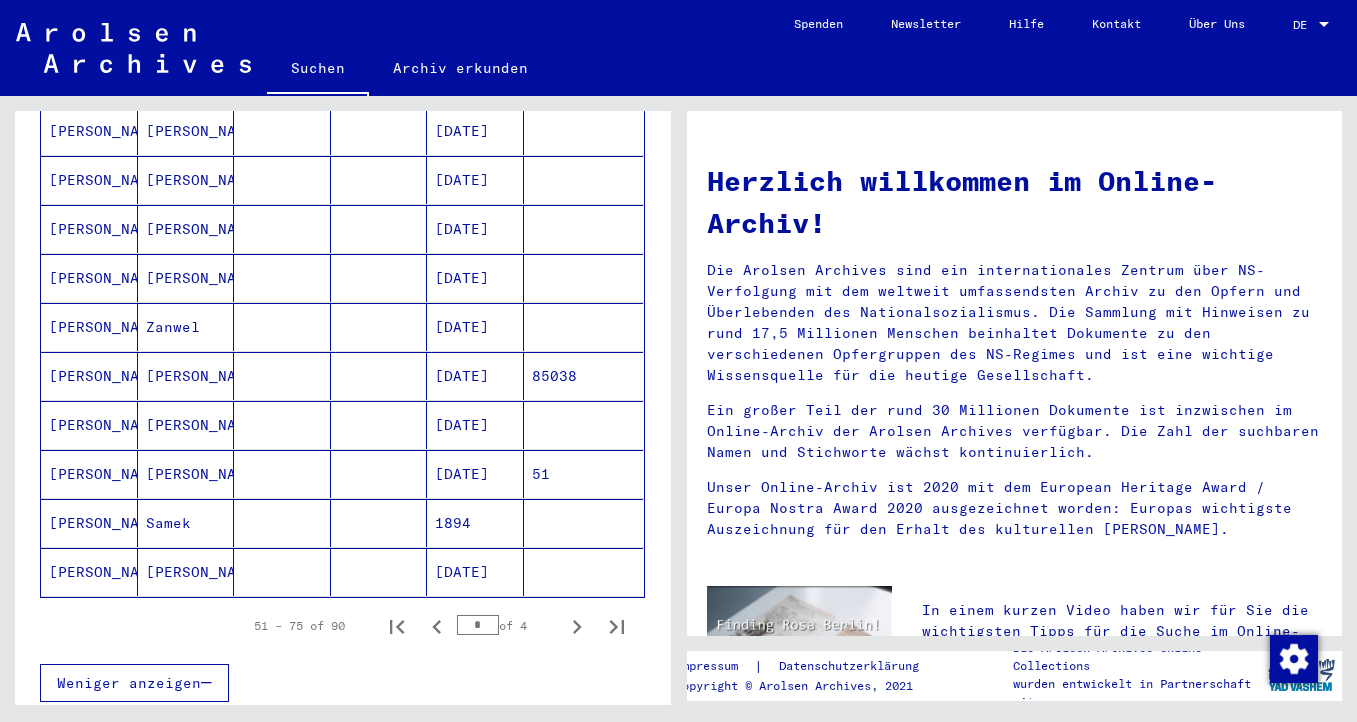 scroll, scrollTop: 1075, scrollLeft: 0, axis: vertical 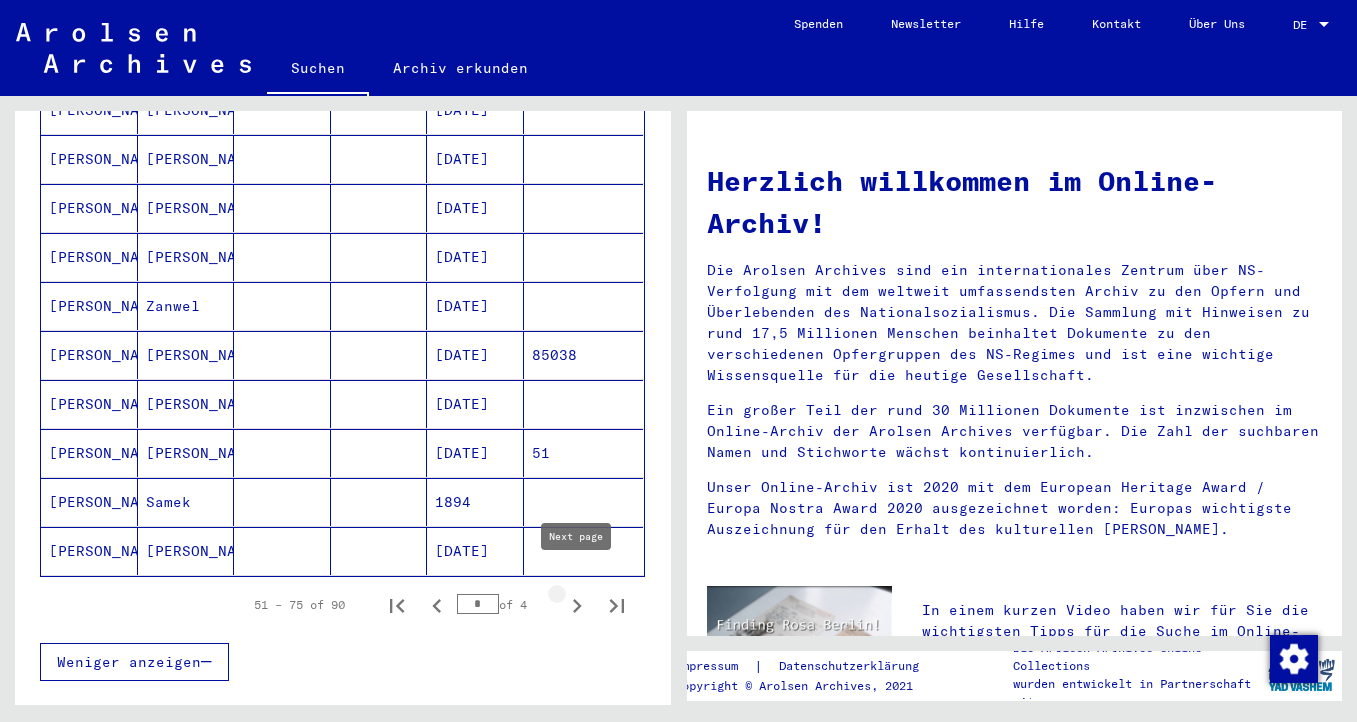 click 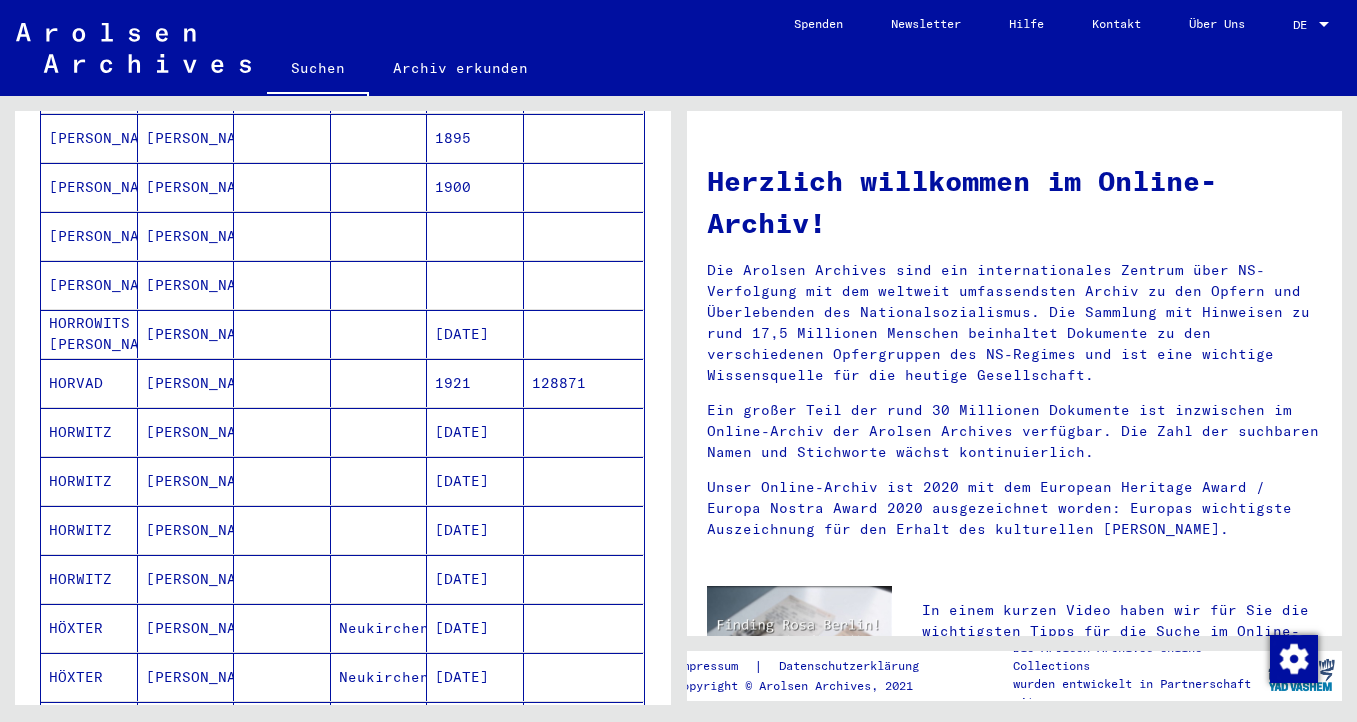 scroll, scrollTop: 448, scrollLeft: 0, axis: vertical 